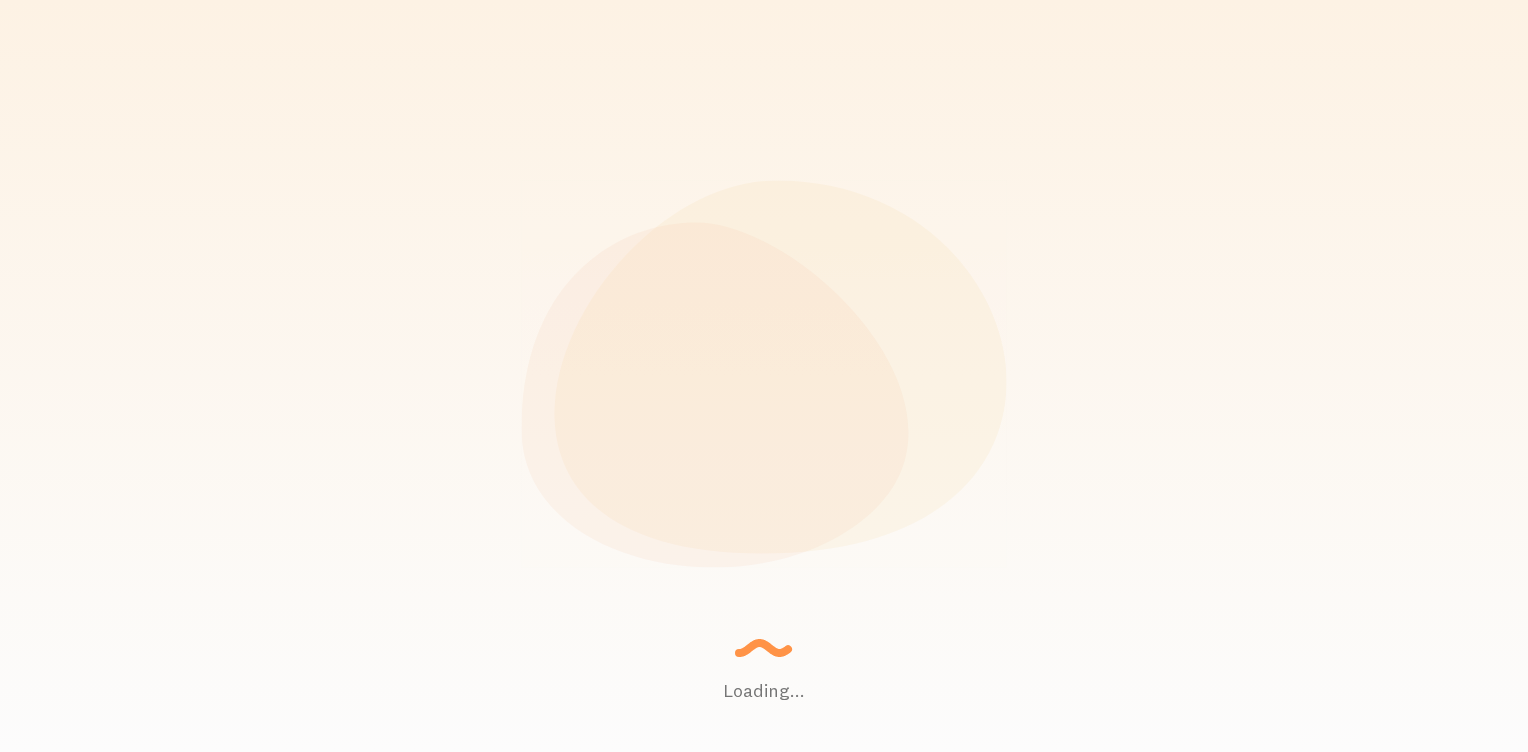 scroll, scrollTop: 0, scrollLeft: 0, axis: both 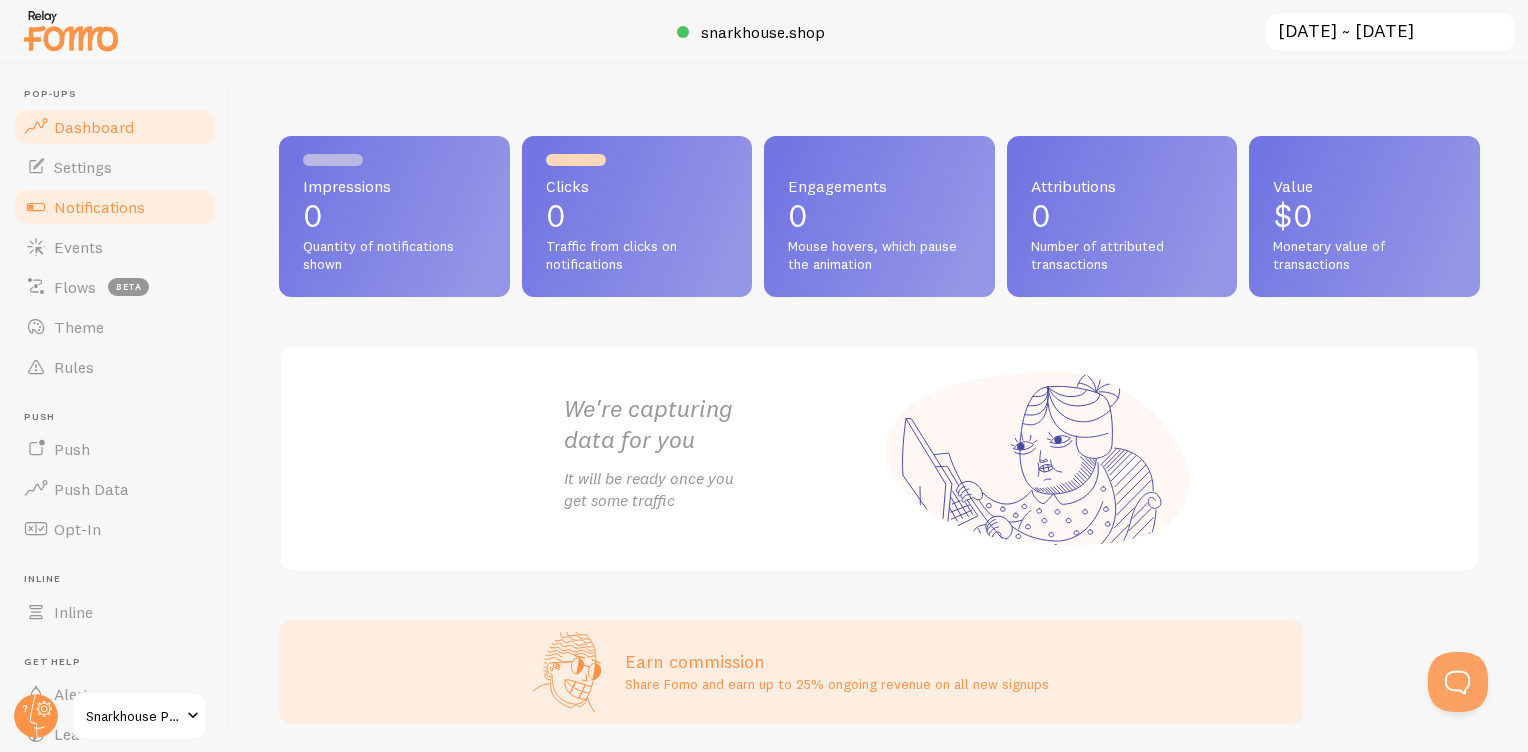 click on "Notifications" at bounding box center (99, 207) 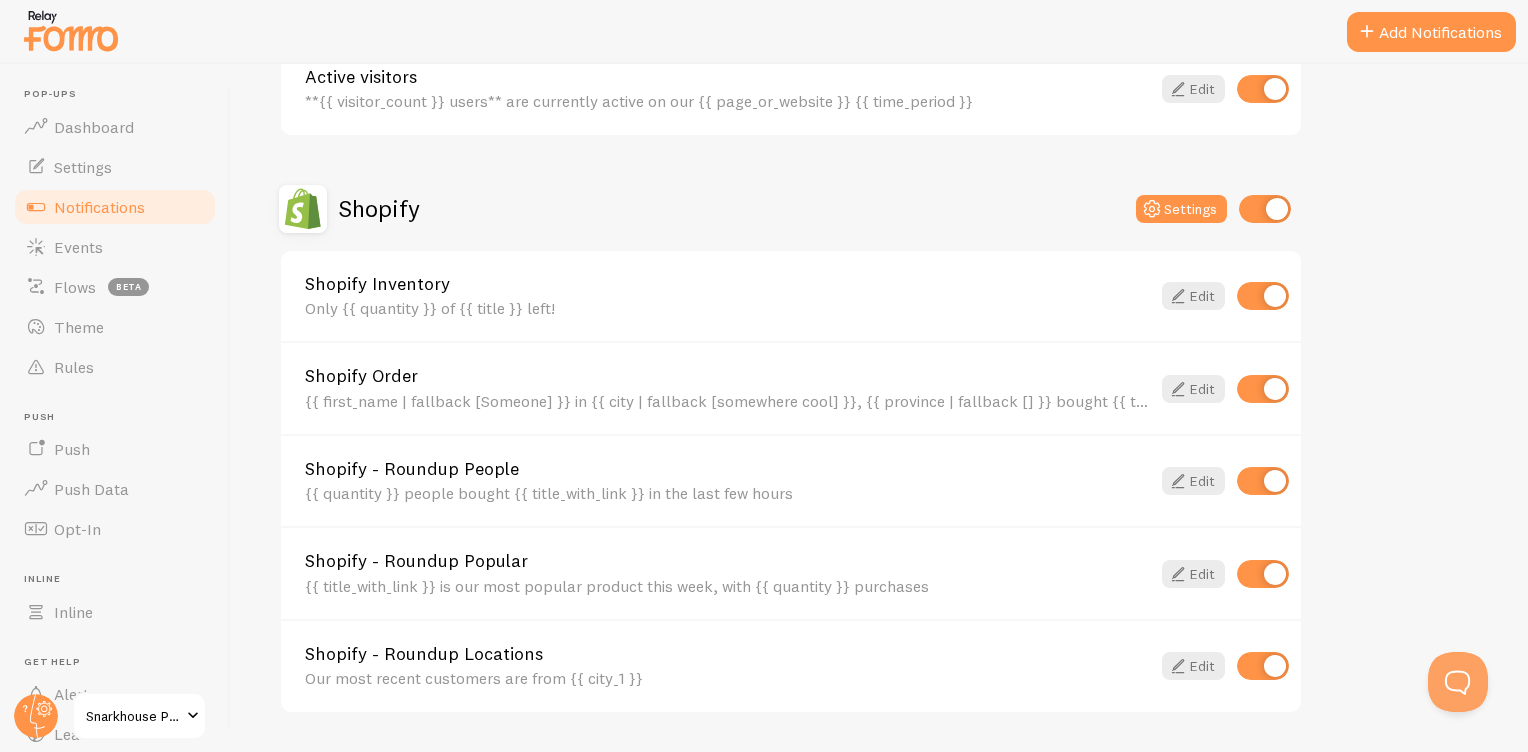scroll, scrollTop: 600, scrollLeft: 0, axis: vertical 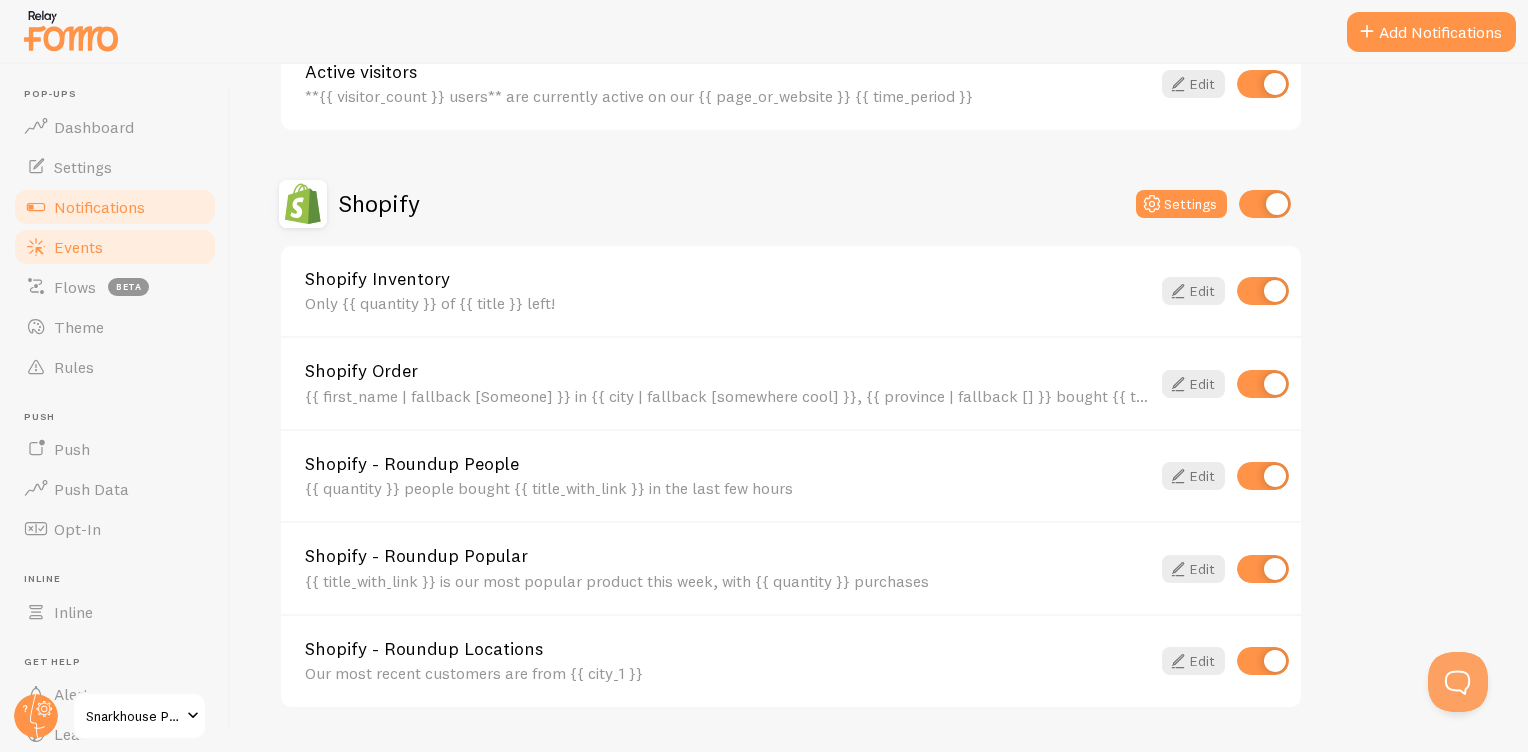 click on "Events" at bounding box center (115, 247) 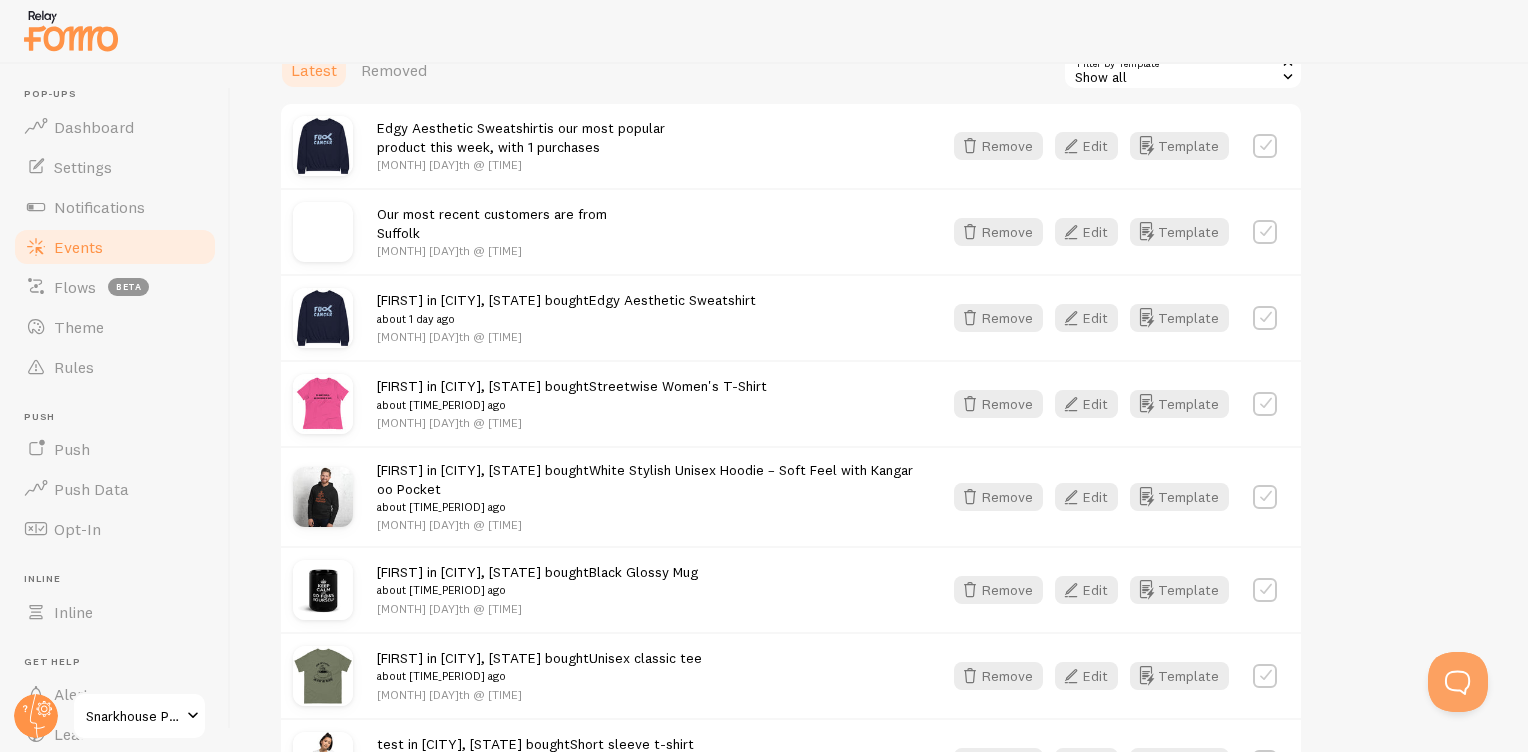 scroll, scrollTop: 729, scrollLeft: 0, axis: vertical 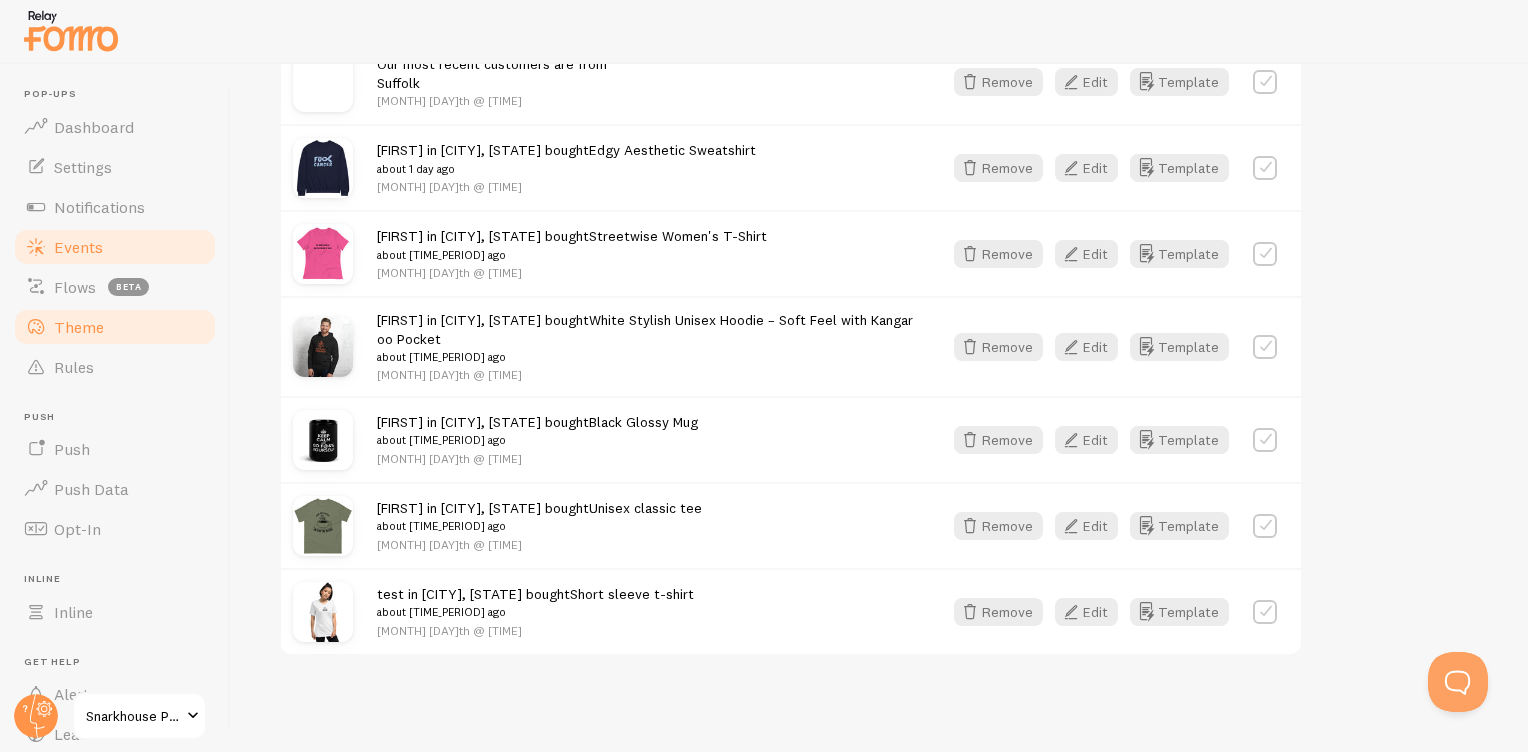 click on "Theme" at bounding box center [115, 327] 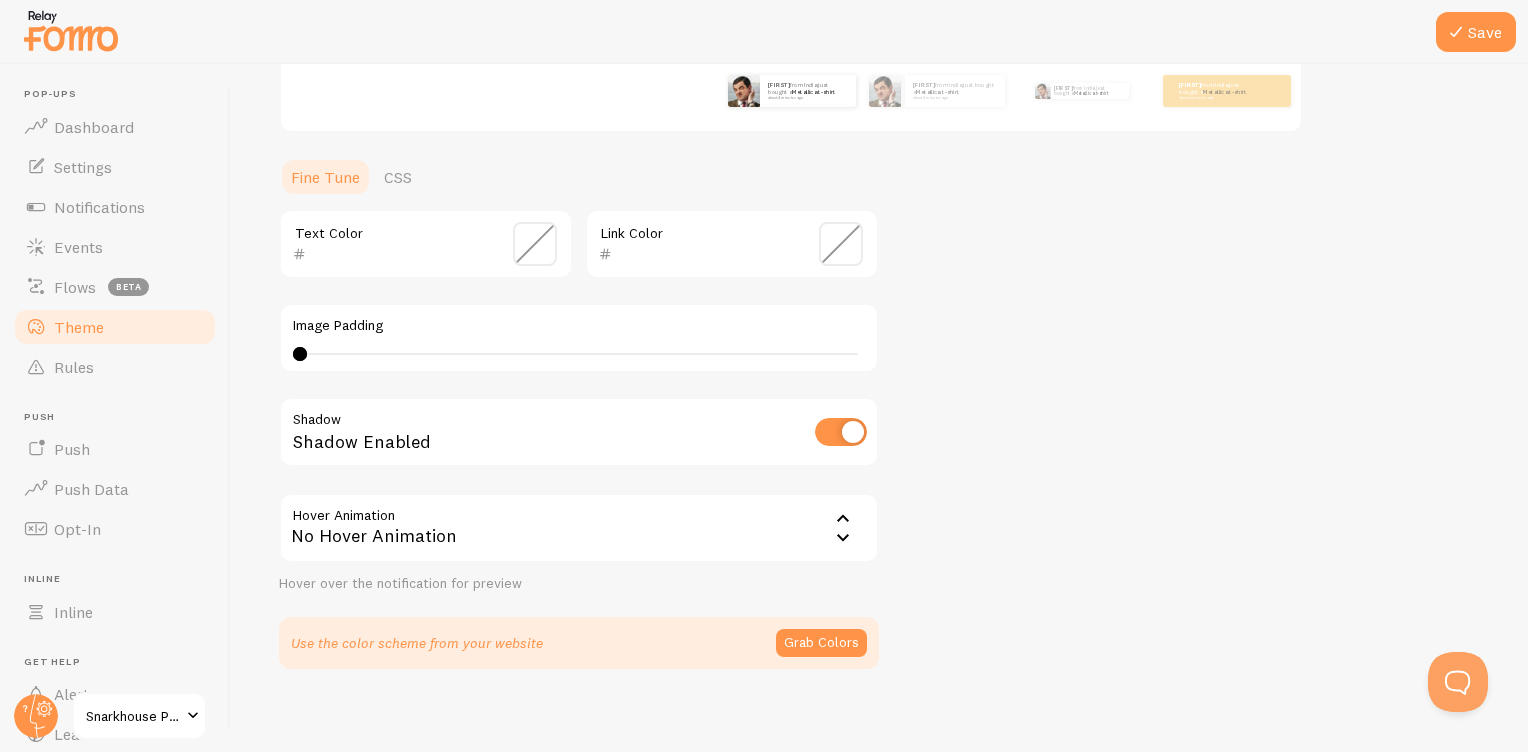 scroll, scrollTop: 405, scrollLeft: 0, axis: vertical 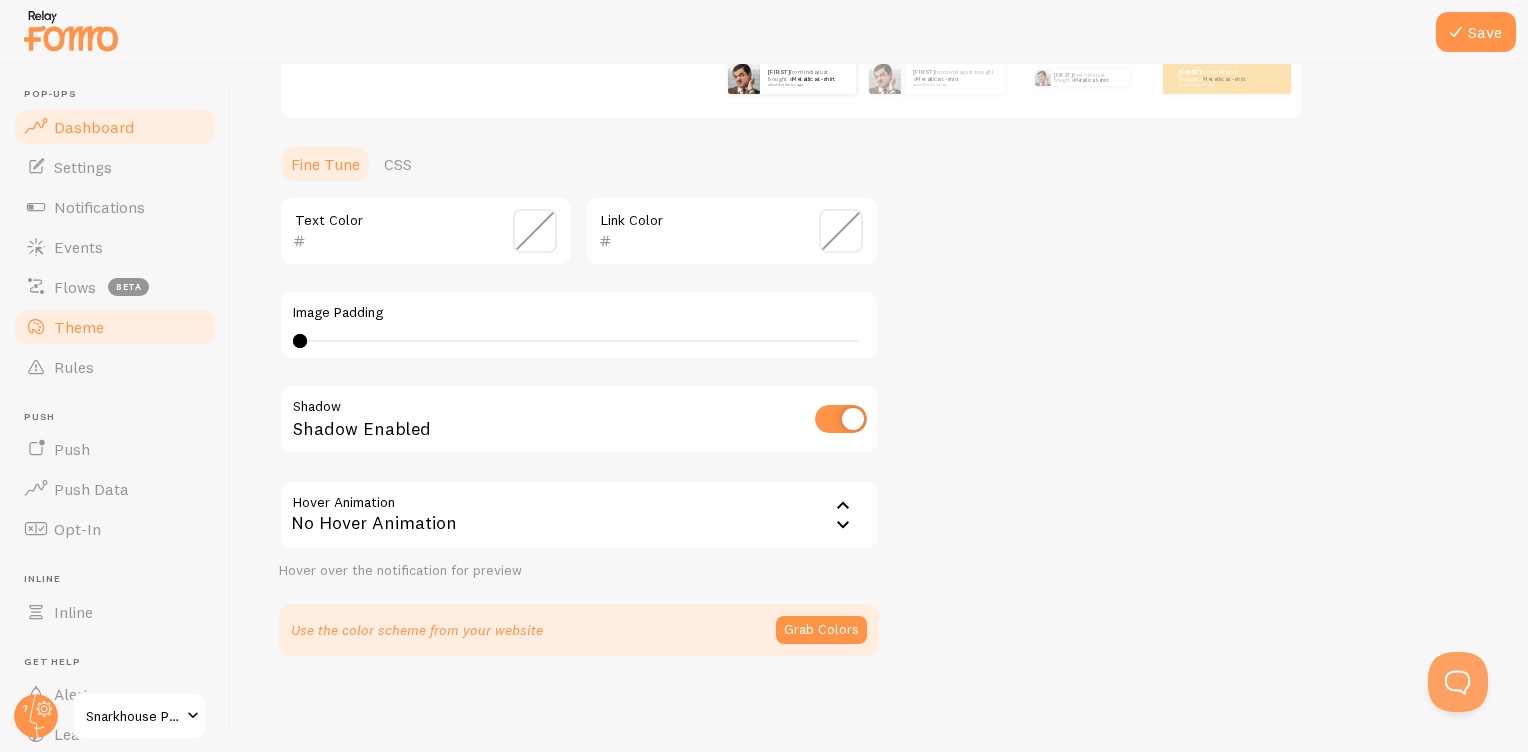 click on "Dashboard" at bounding box center [94, 127] 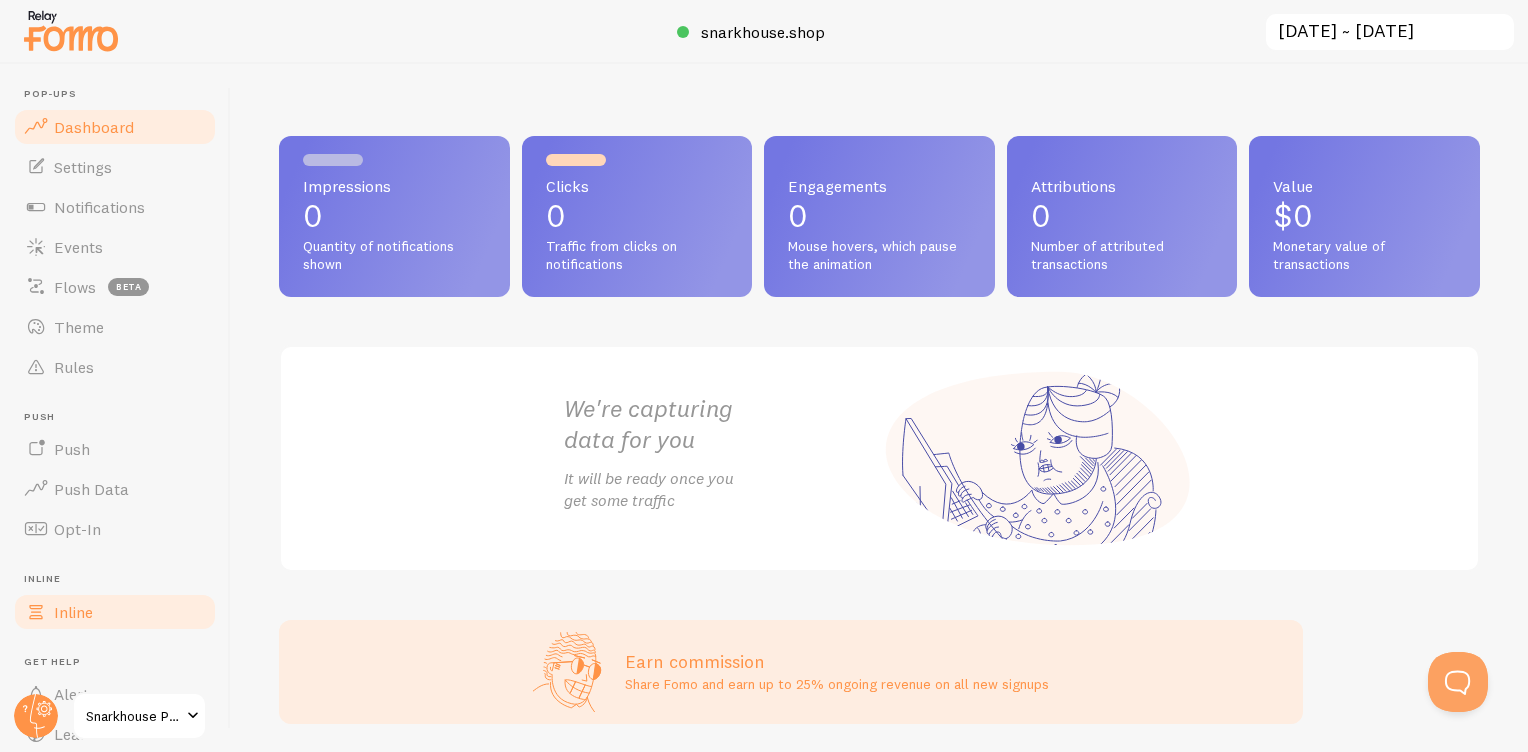 scroll, scrollTop: 114, scrollLeft: 0, axis: vertical 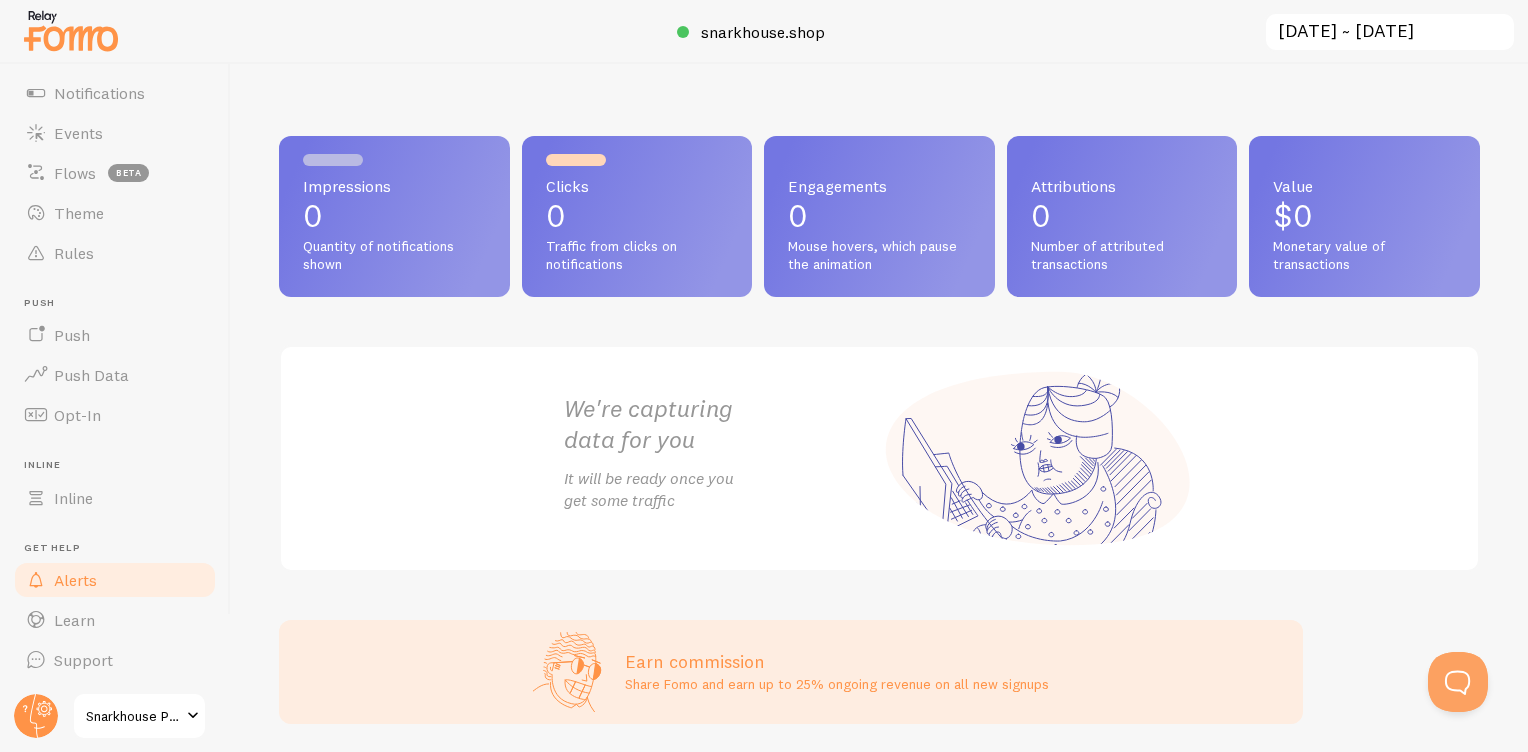 click on "Alerts" at bounding box center [75, 580] 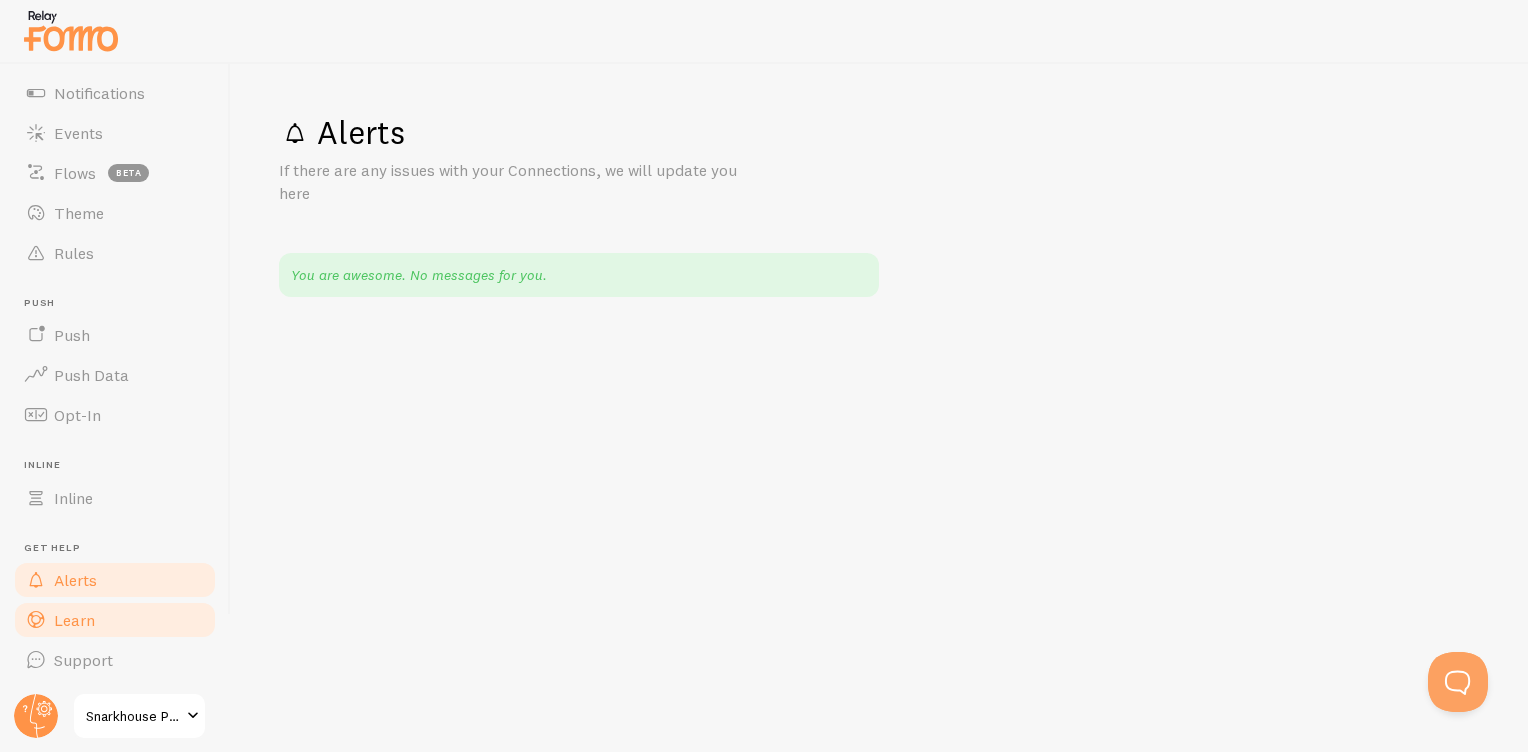 click on "Learn" at bounding box center [74, 620] 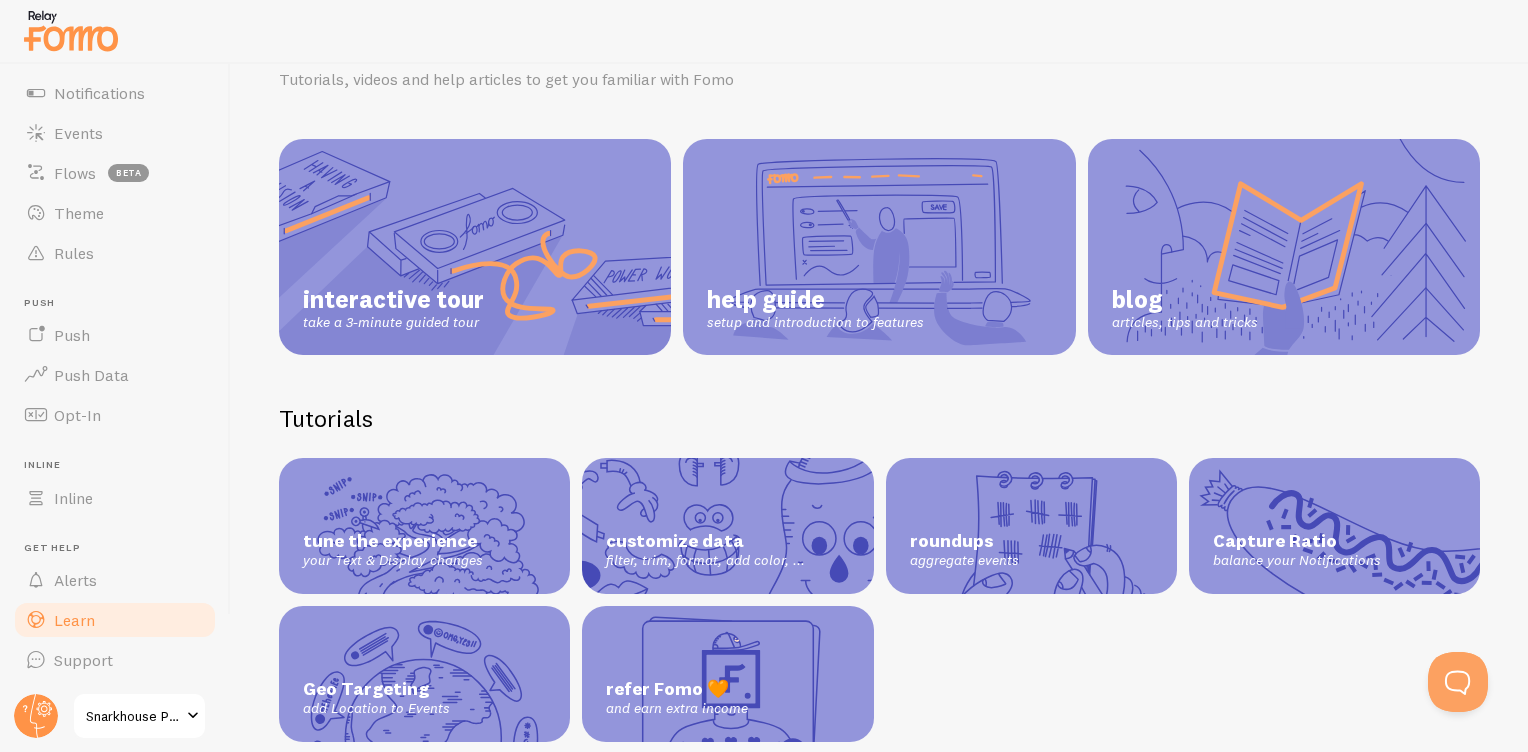 scroll, scrollTop: 153, scrollLeft: 0, axis: vertical 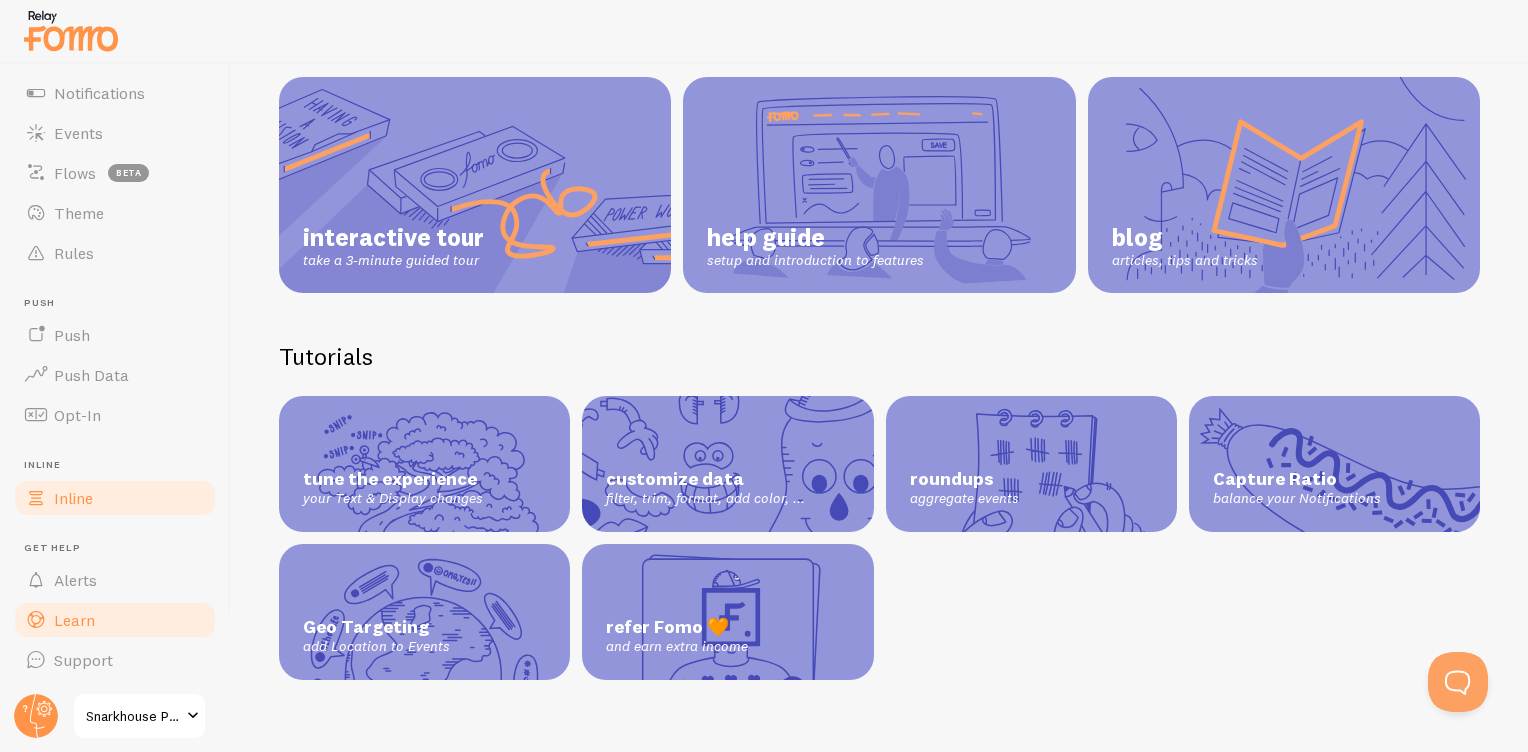 click on "Inline" at bounding box center (73, 498) 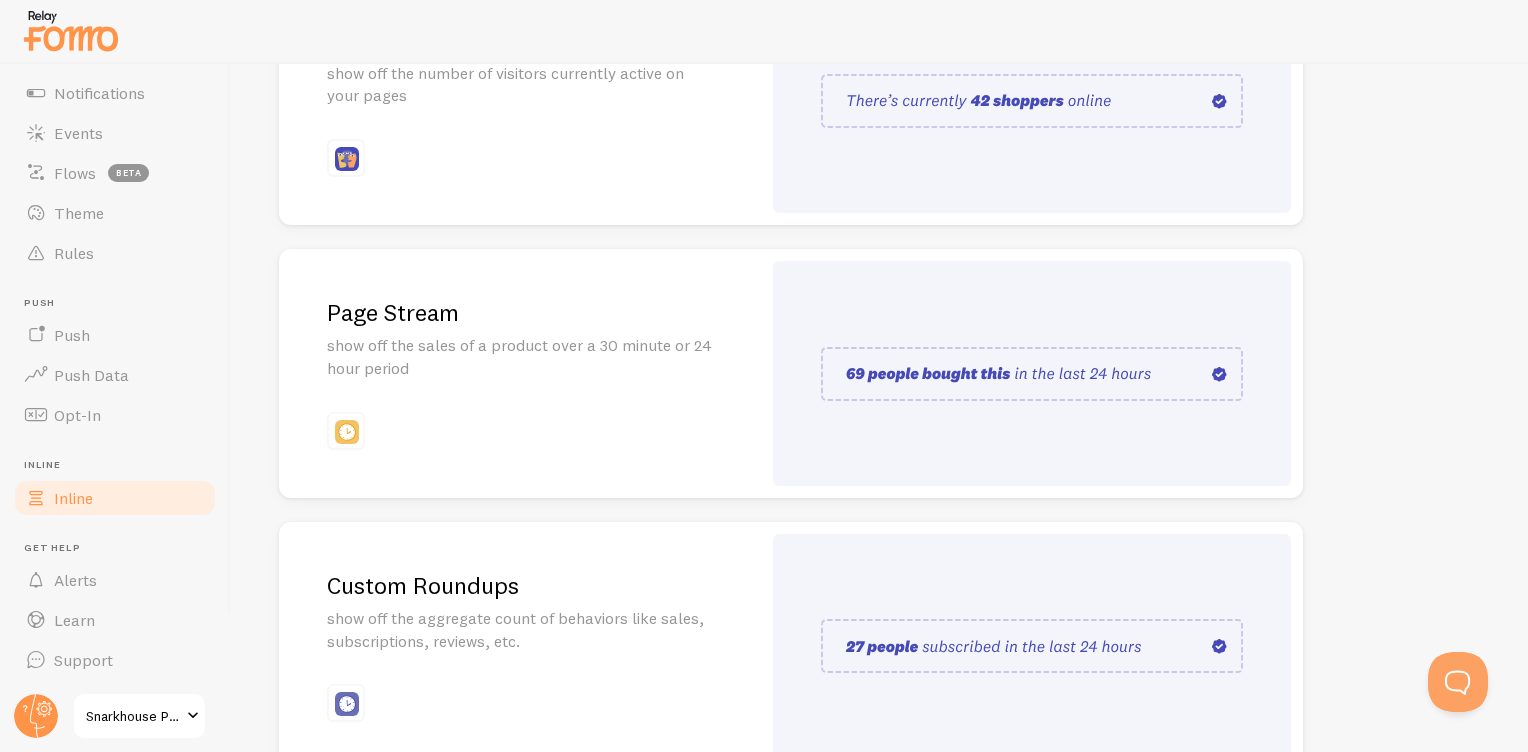 scroll, scrollTop: 360, scrollLeft: 0, axis: vertical 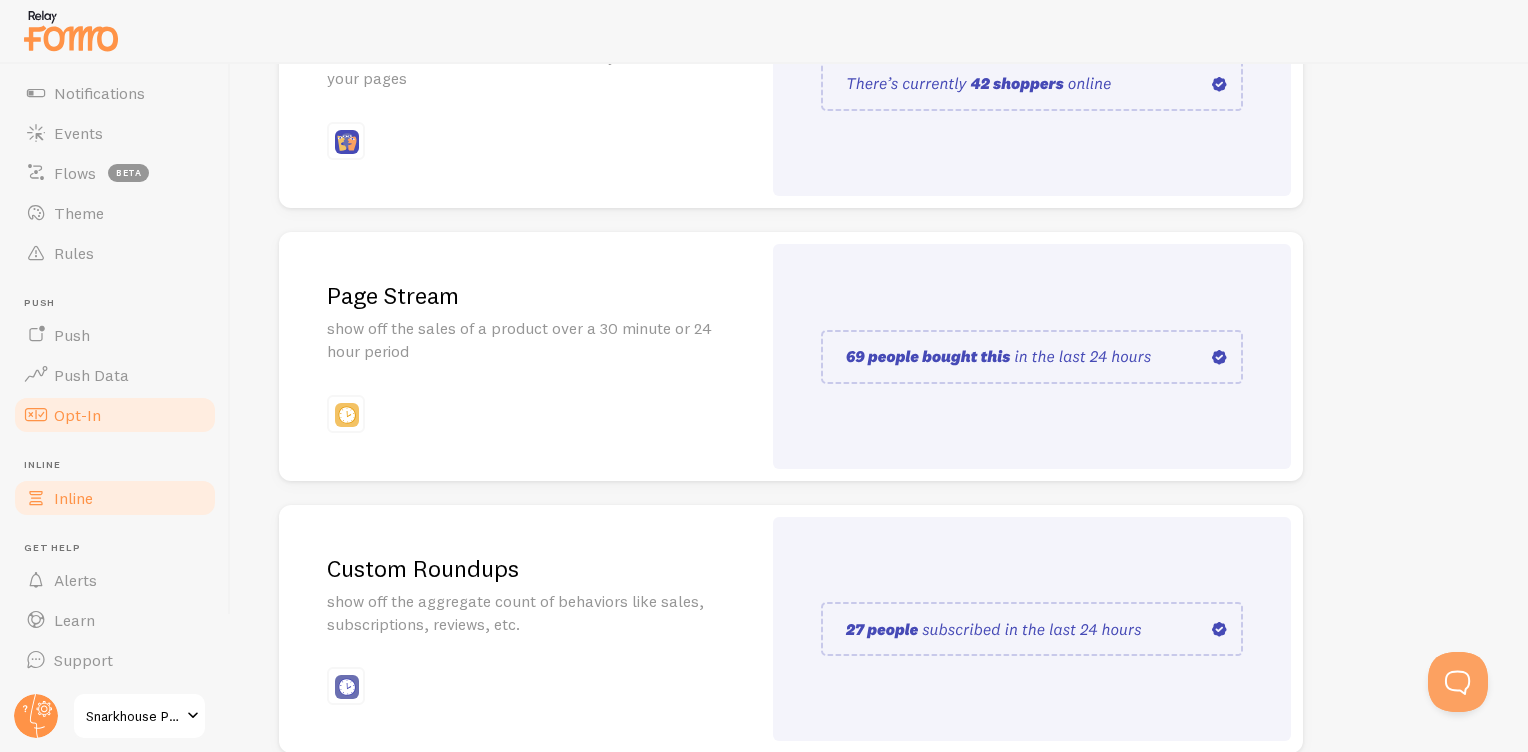 click on "Opt-In" at bounding box center (115, 415) 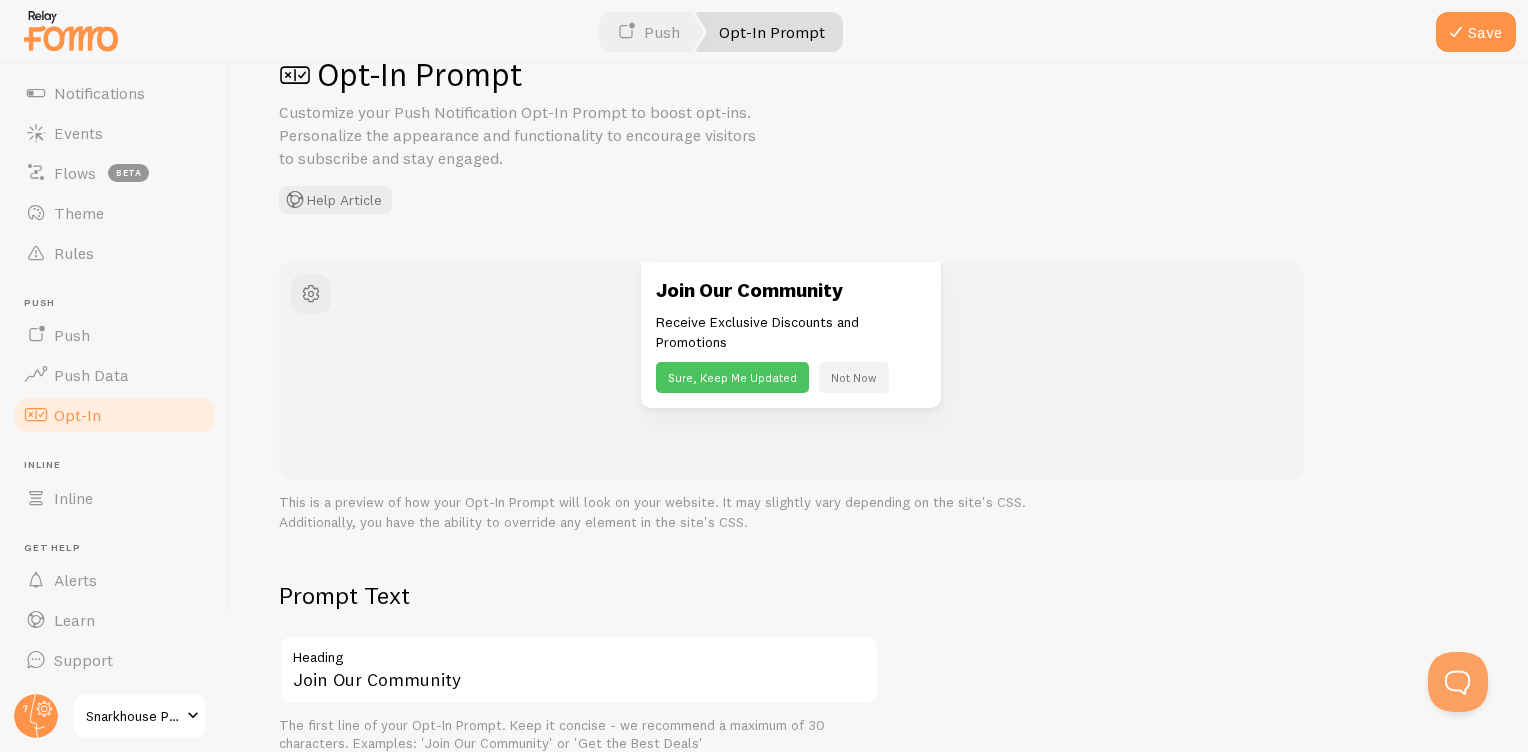 scroll, scrollTop: 0, scrollLeft: 0, axis: both 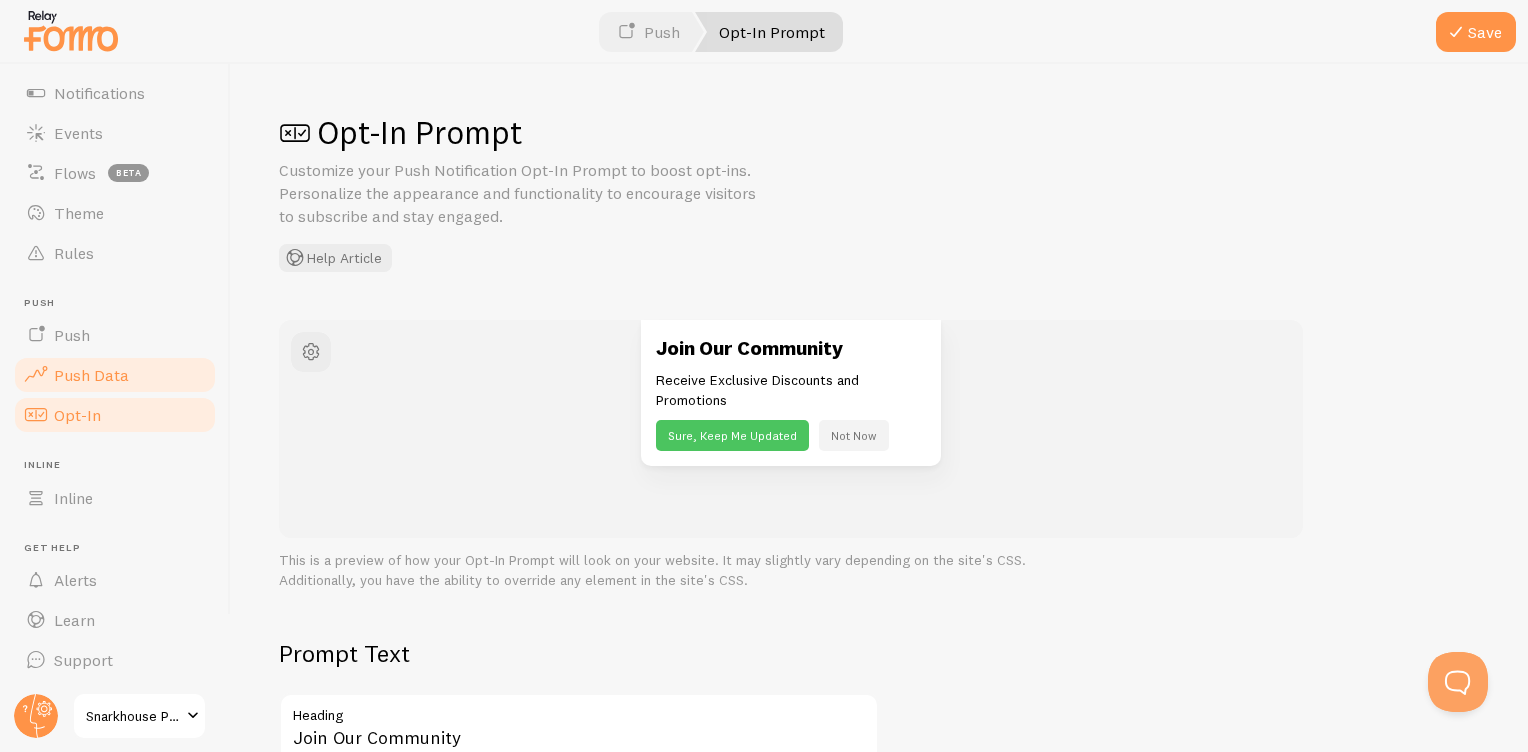 click on "Push Data" at bounding box center (91, 375) 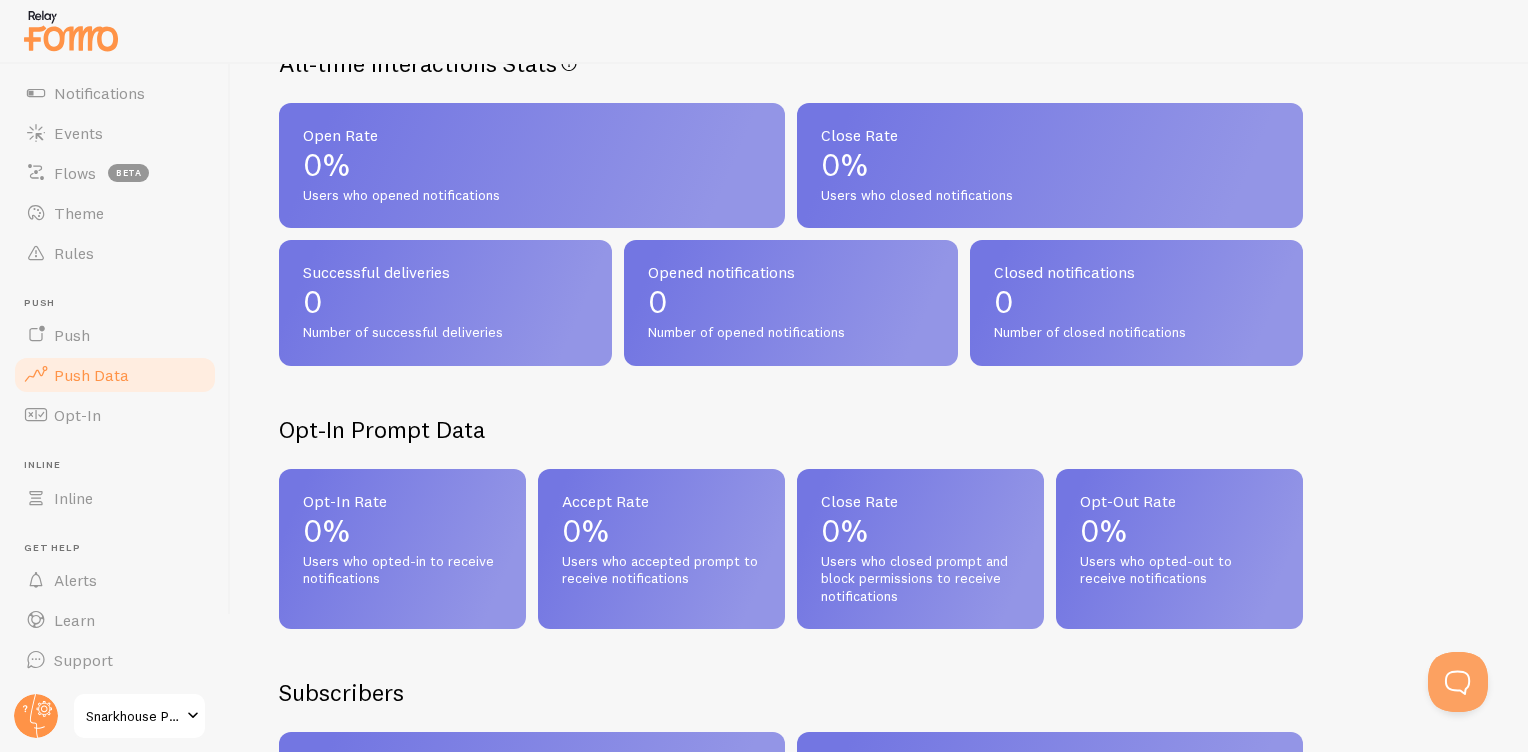 scroll, scrollTop: 240, scrollLeft: 0, axis: vertical 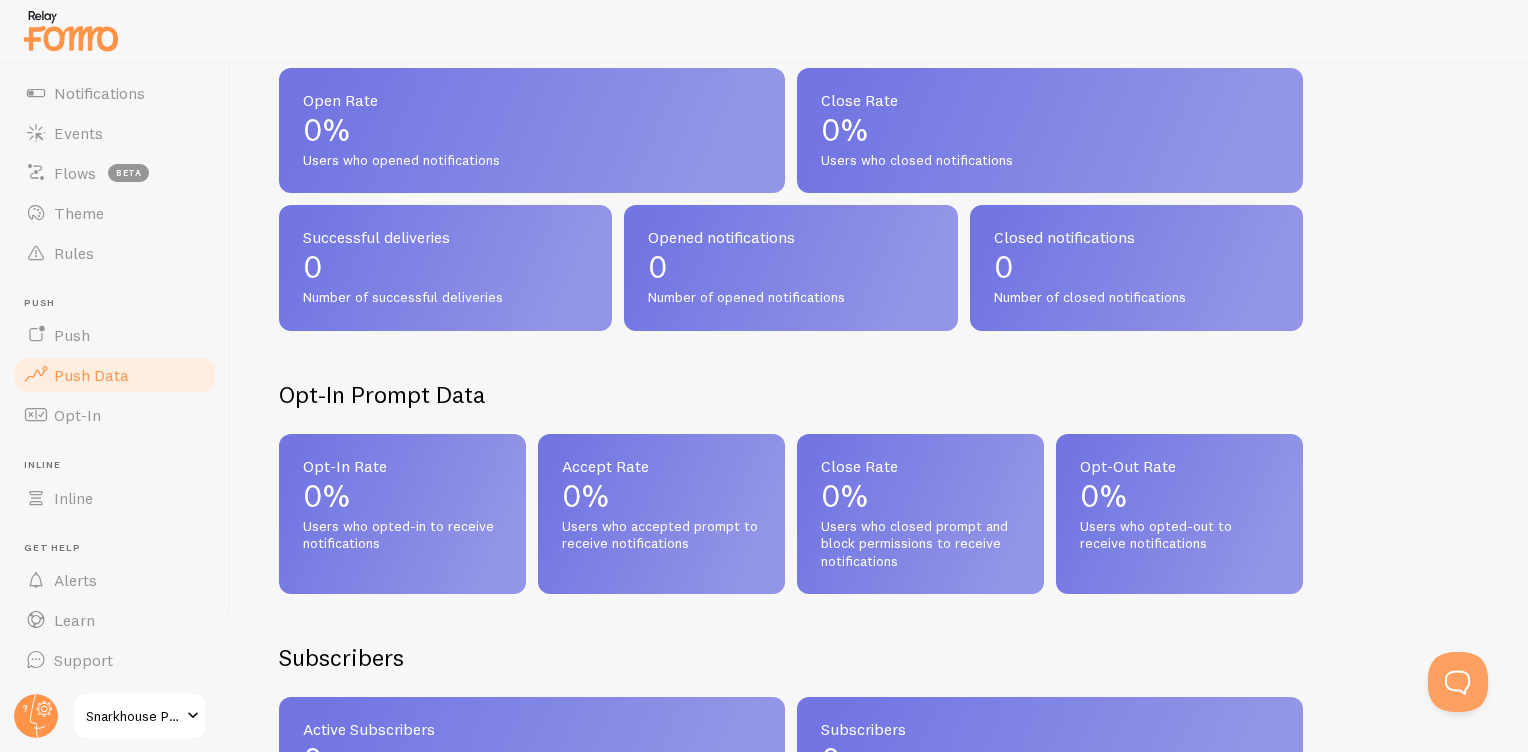 click on "Pop-ups
Dashboard
Settings
Notifications
Events
Flows
beta
Theme
Rules
Push
Push
Push Data
Opt-In
Inline
Inline
Get Help
Alerts
Learn
Support" at bounding box center (115, 327) 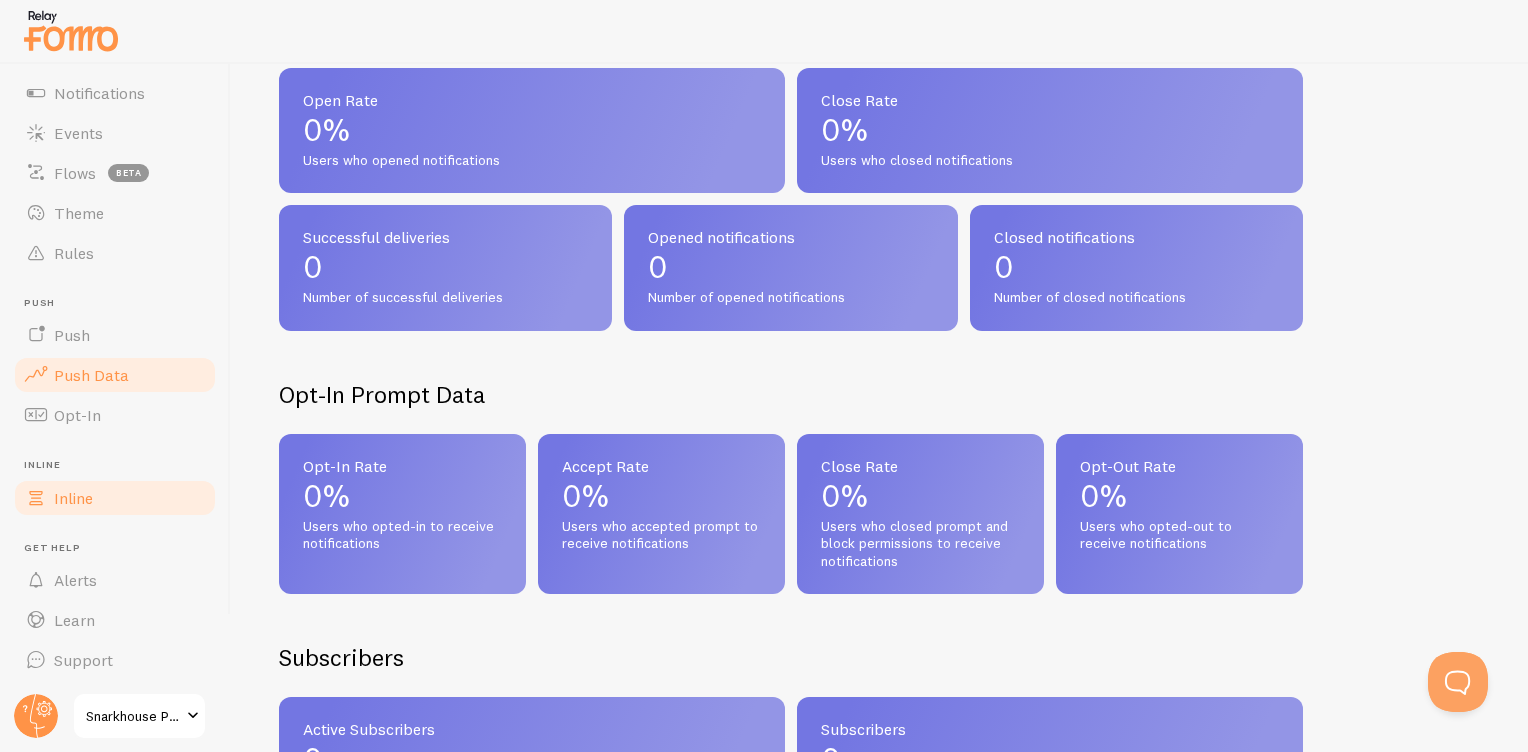 click on "Inline" at bounding box center [73, 498] 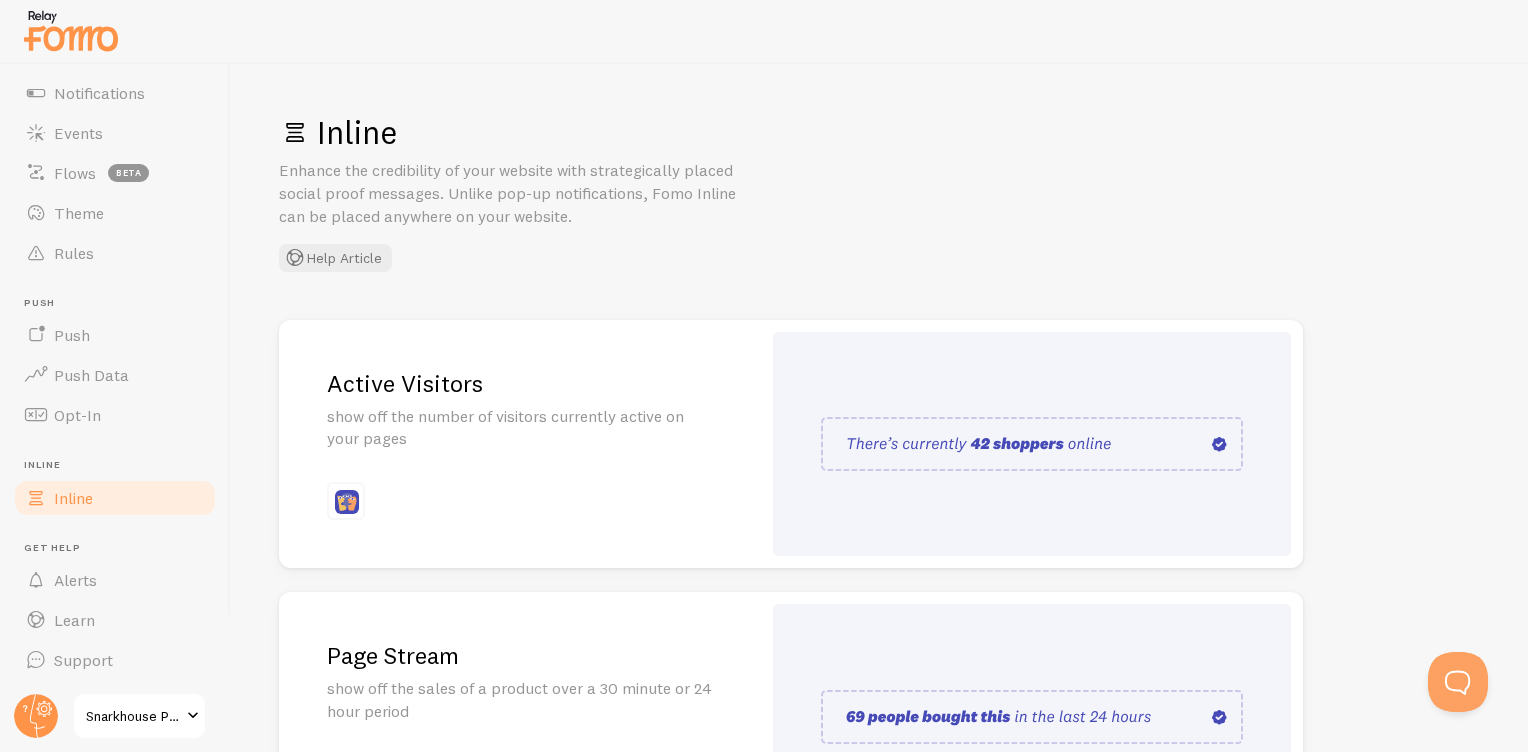 scroll, scrollTop: 457, scrollLeft: 0, axis: vertical 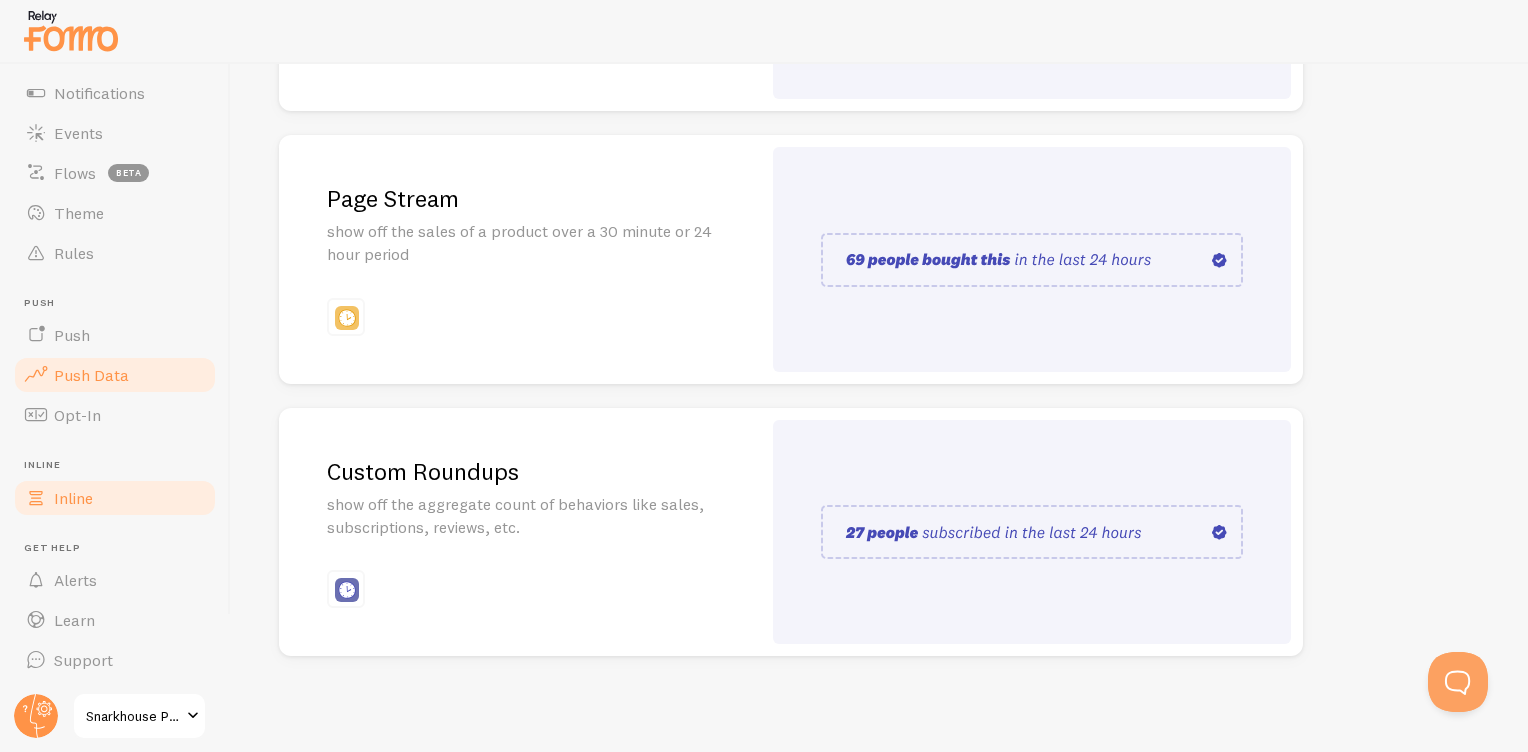 click on "Push Data" at bounding box center (91, 375) 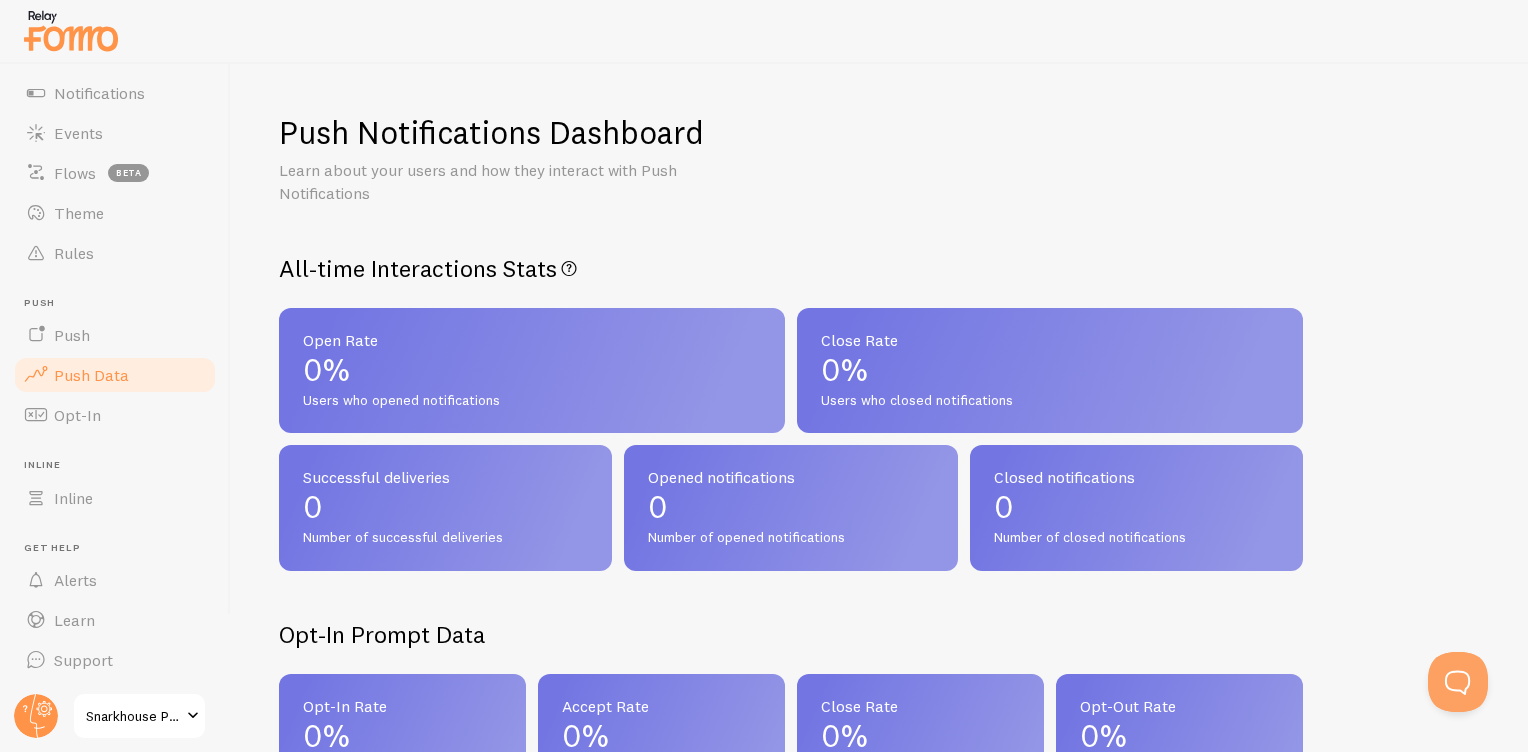 click on "Push Data" at bounding box center [115, 375] 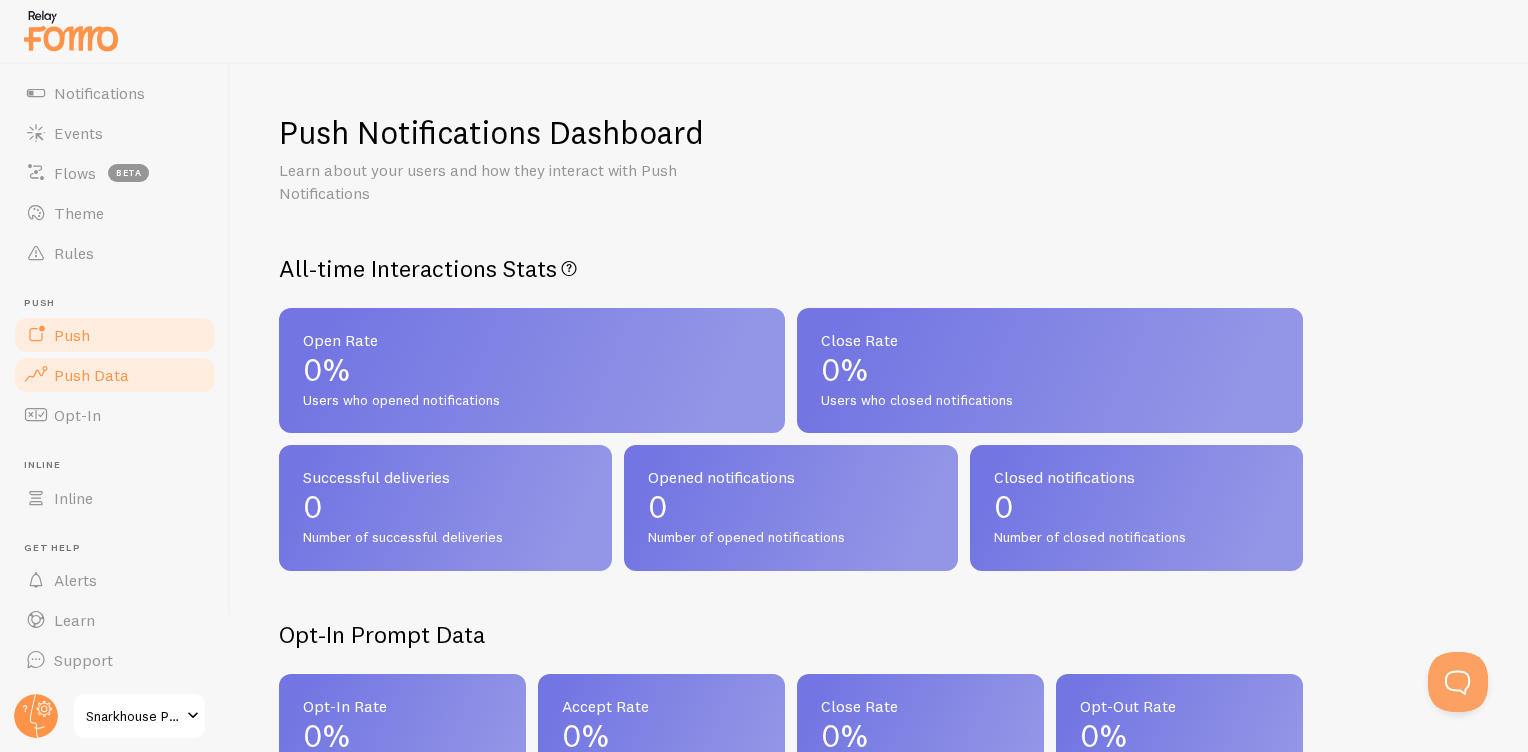 click on "Push" at bounding box center [115, 335] 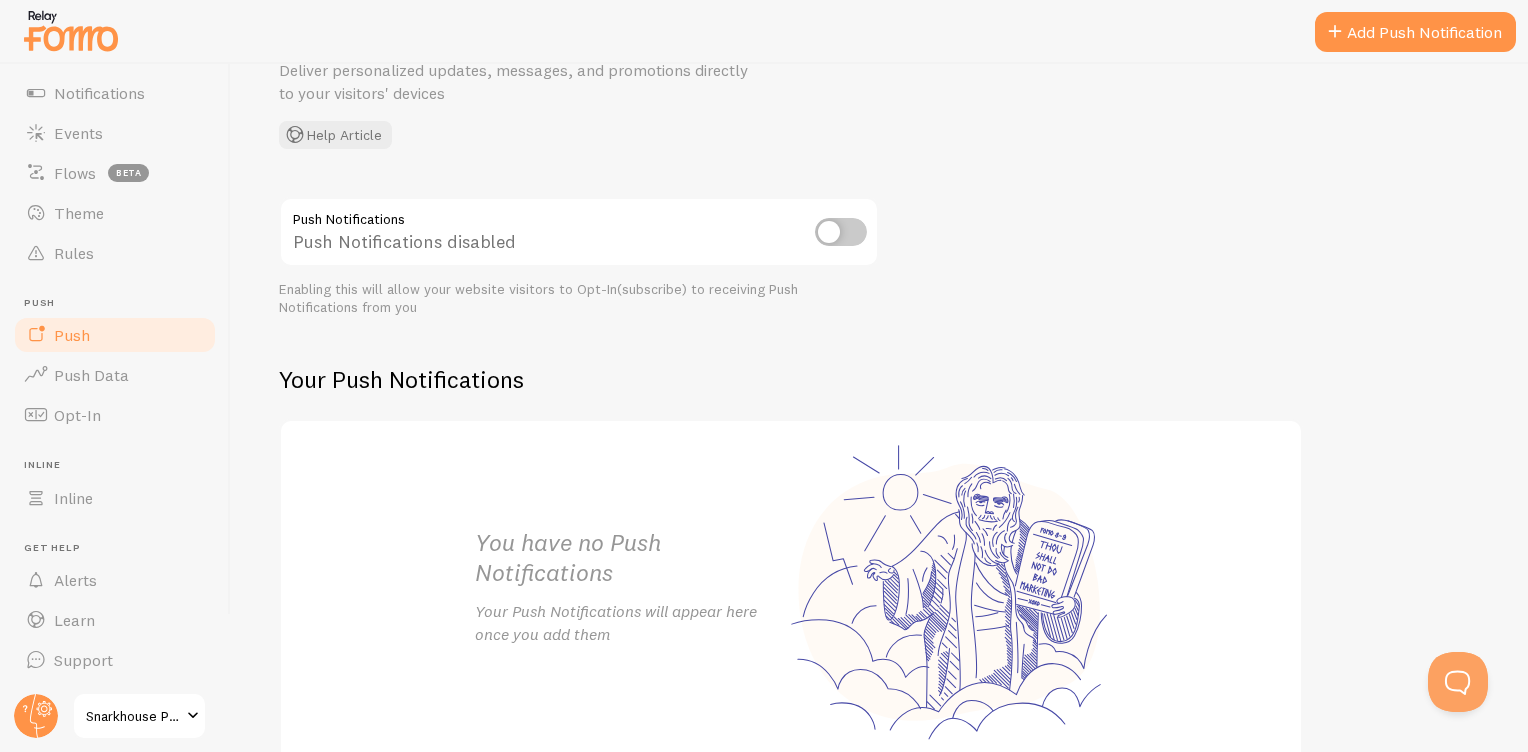 scroll, scrollTop: 233, scrollLeft: 0, axis: vertical 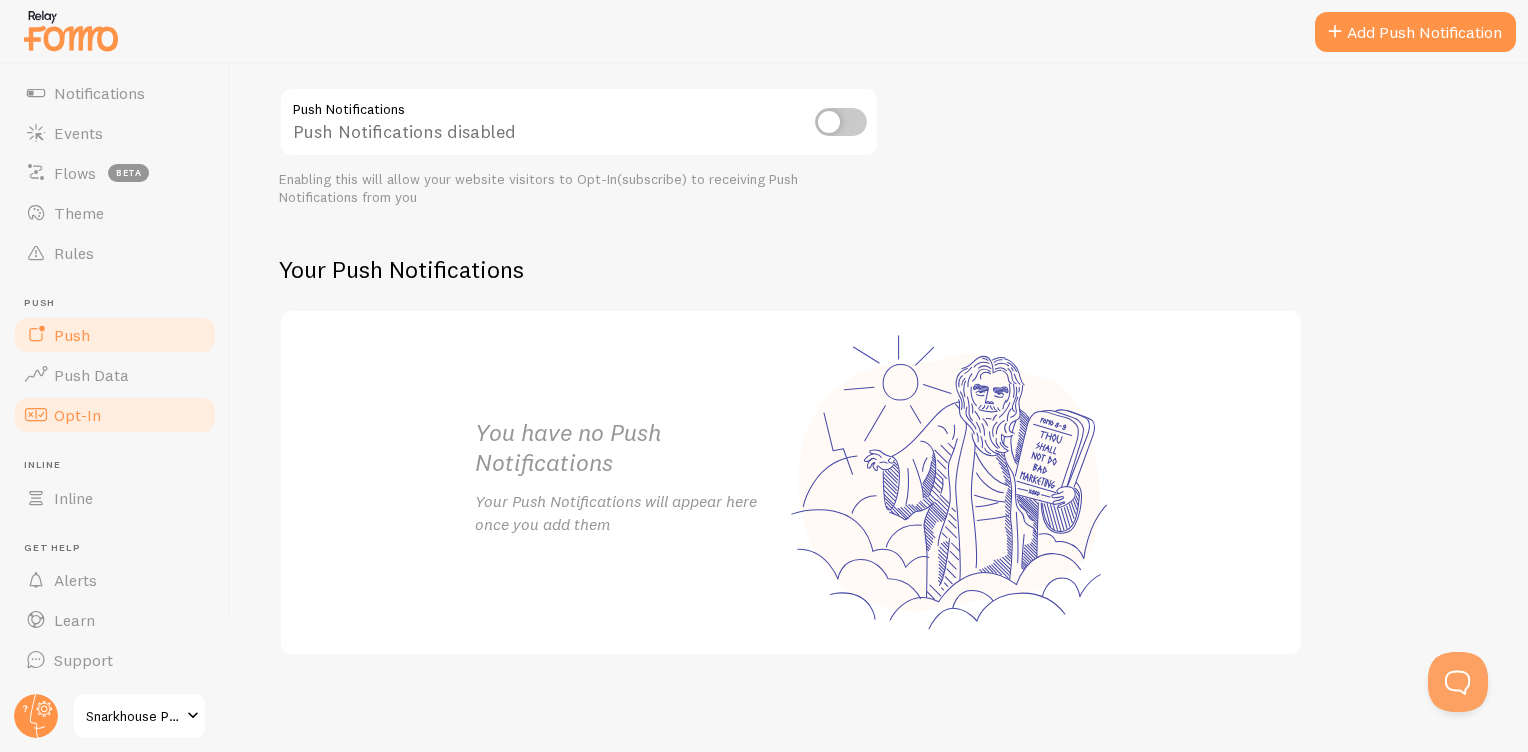 click on "Opt-In" at bounding box center [115, 415] 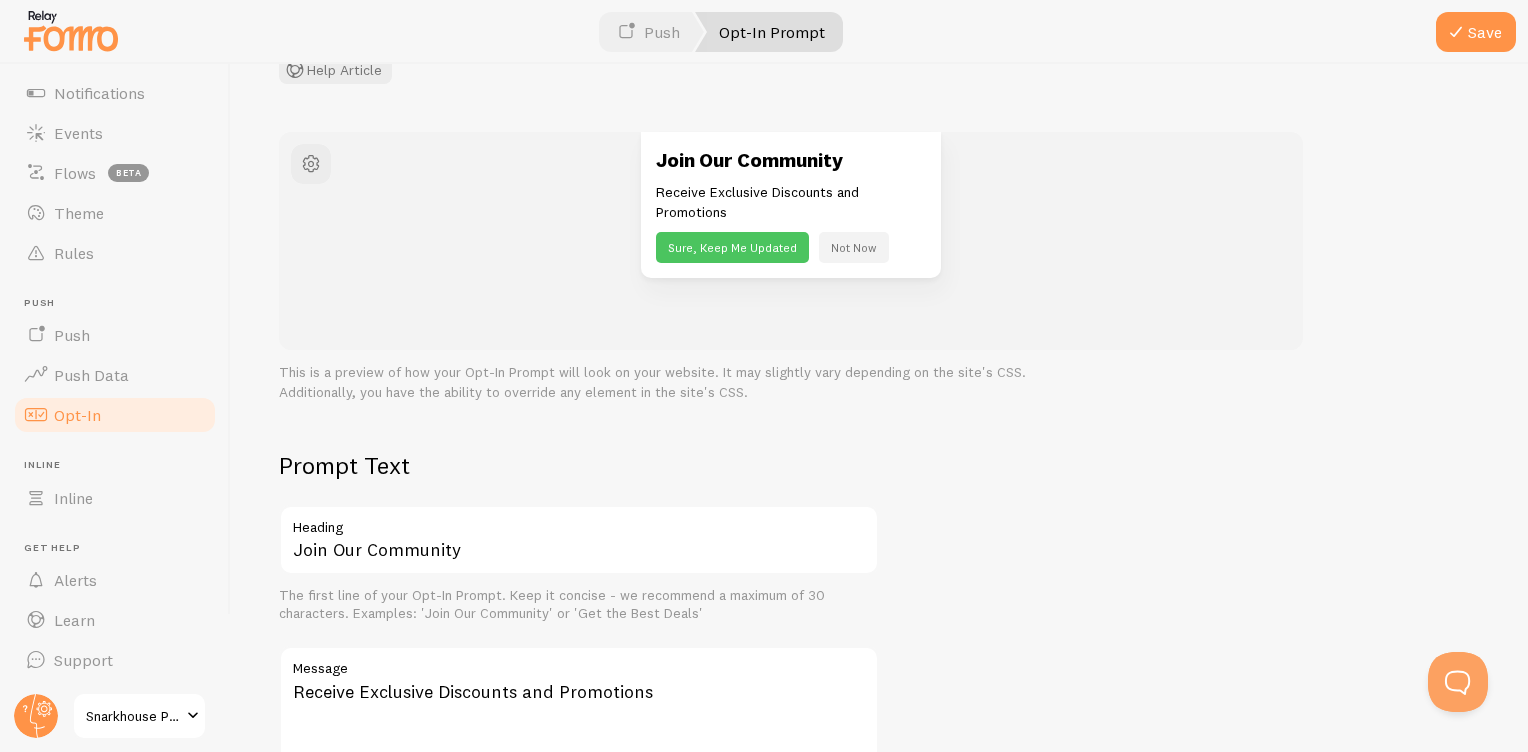 scroll, scrollTop: 480, scrollLeft: 0, axis: vertical 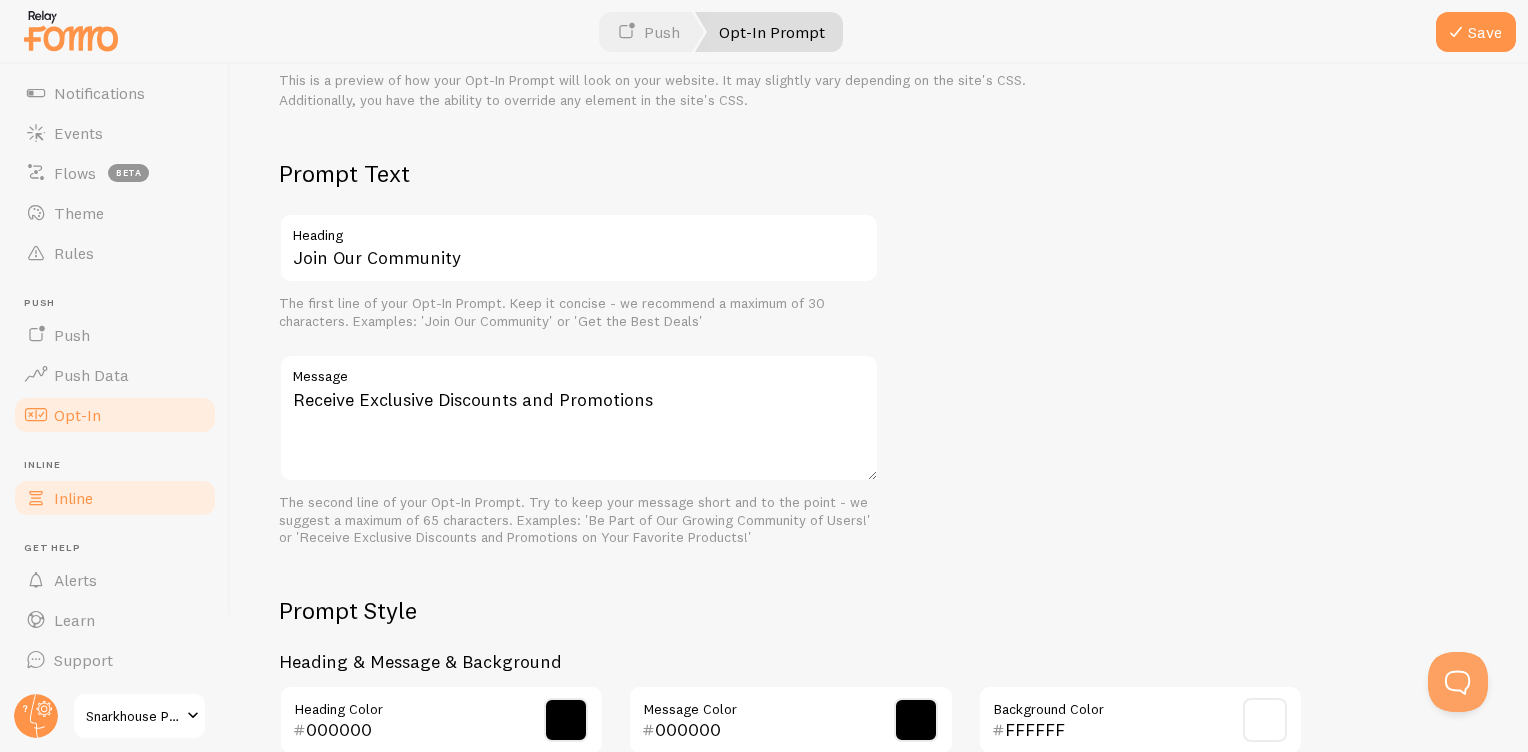 click on "Inline" at bounding box center [73, 498] 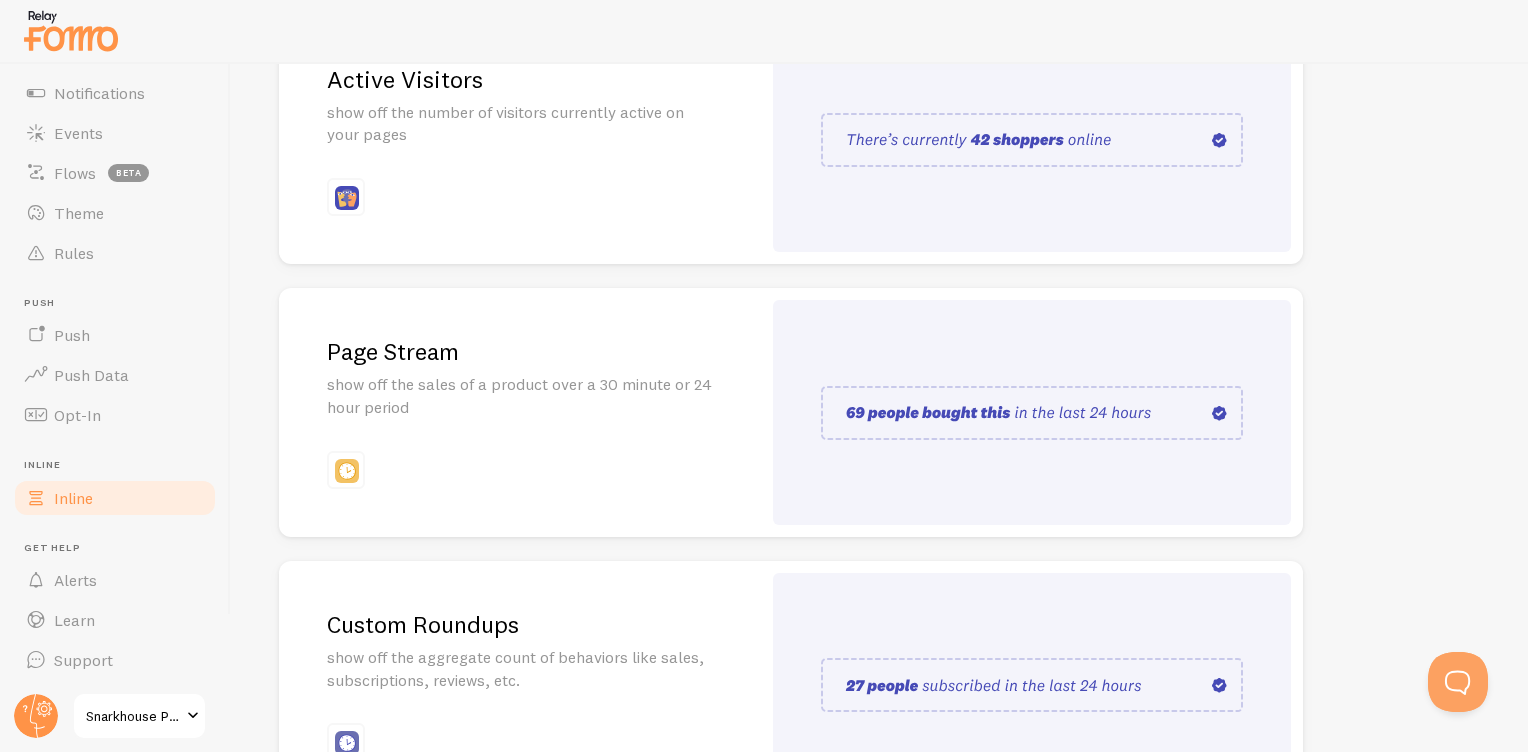scroll, scrollTop: 457, scrollLeft: 0, axis: vertical 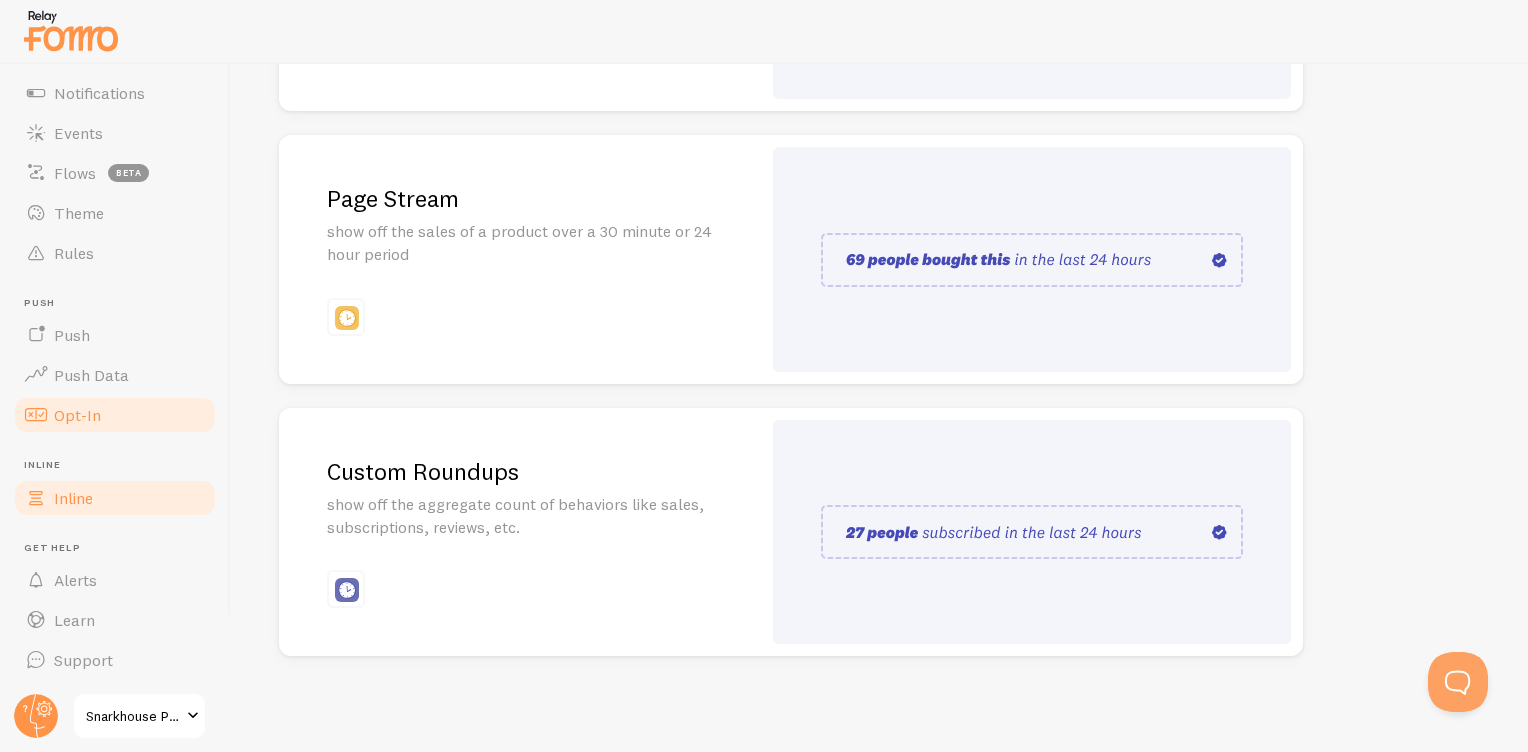 click on "Opt-In" at bounding box center [77, 415] 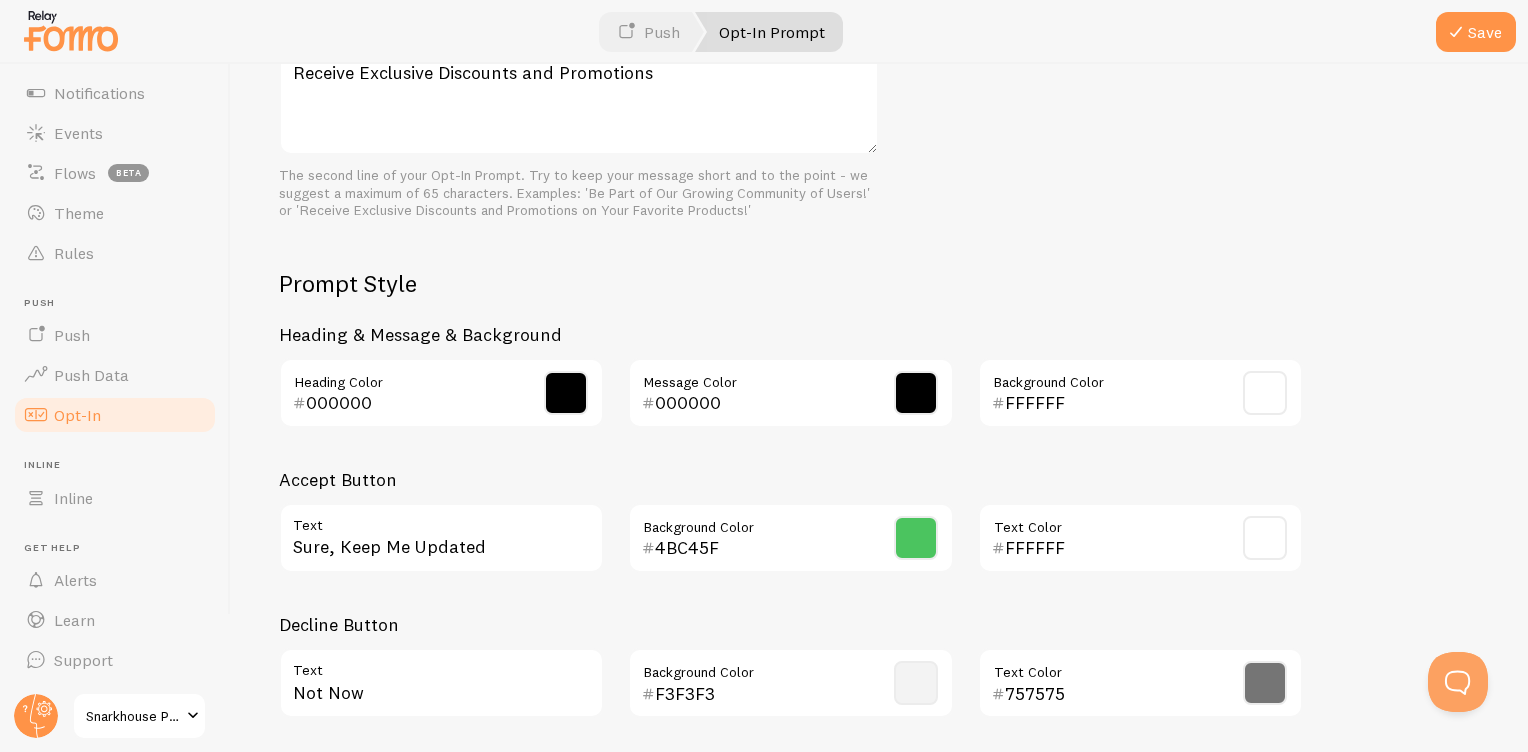 scroll, scrollTop: 765, scrollLeft: 0, axis: vertical 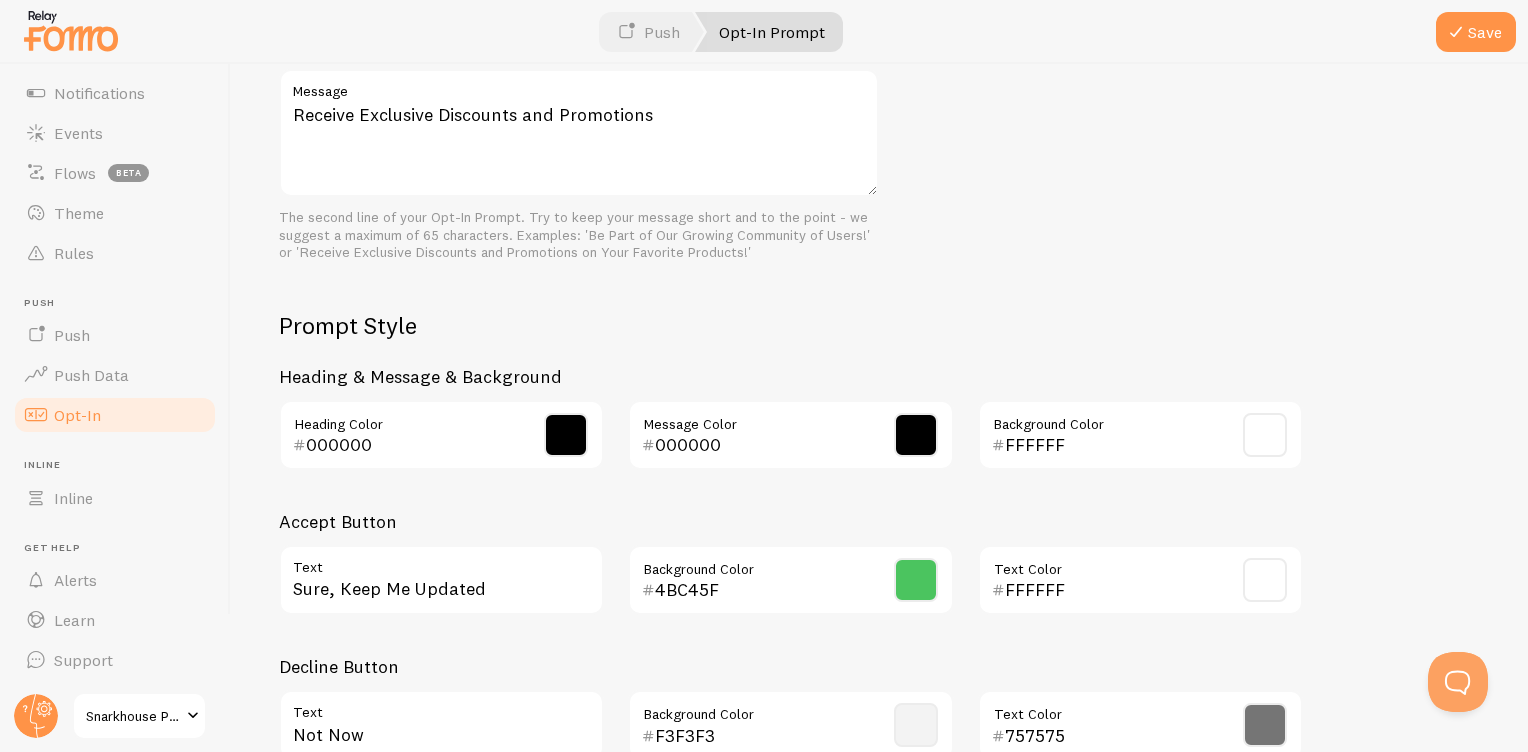 click on "000000       Heading Color" at bounding box center (441, 435) 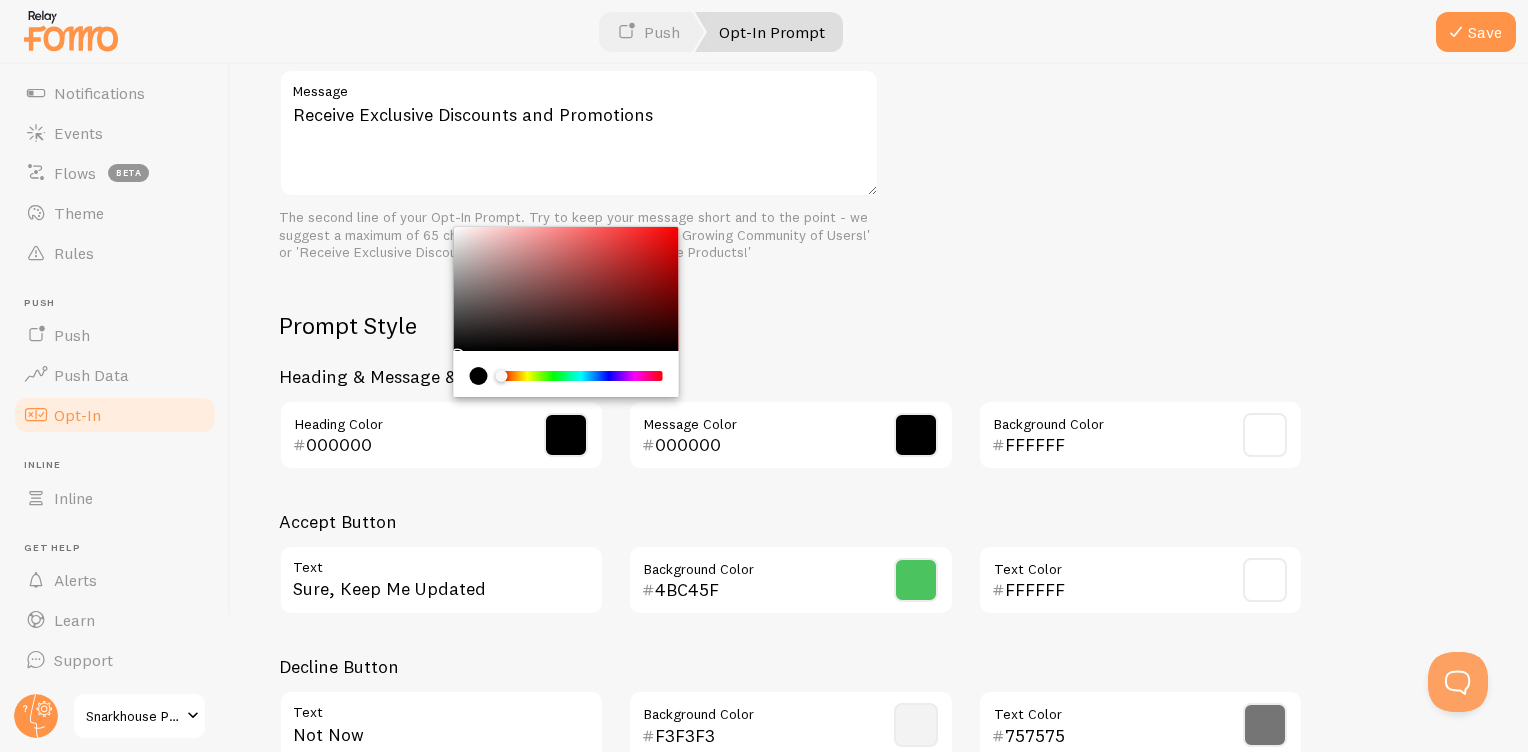 click on "Heading & Message & Background" at bounding box center [791, 376] 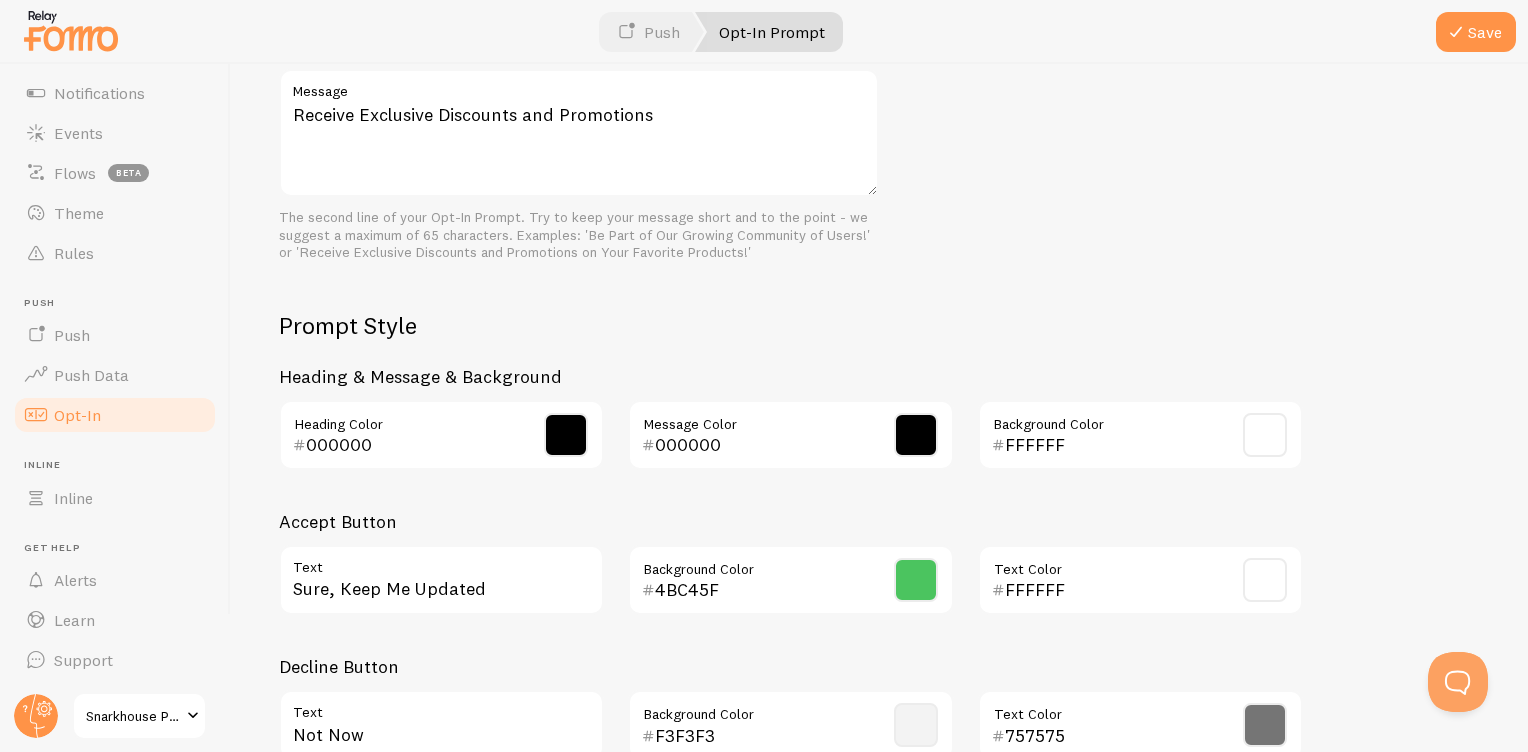 scroll, scrollTop: 885, scrollLeft: 0, axis: vertical 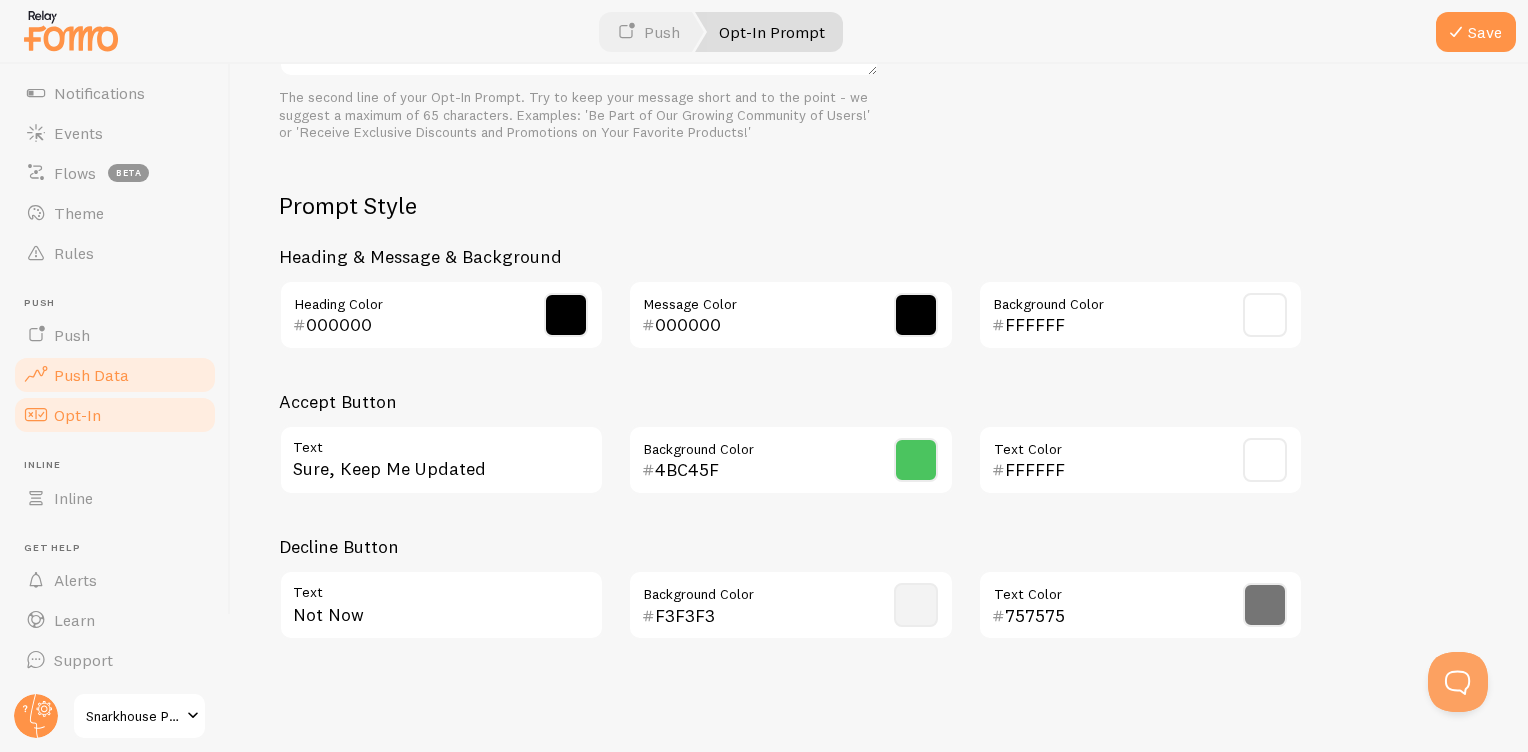 click on "Push Data" at bounding box center [115, 375] 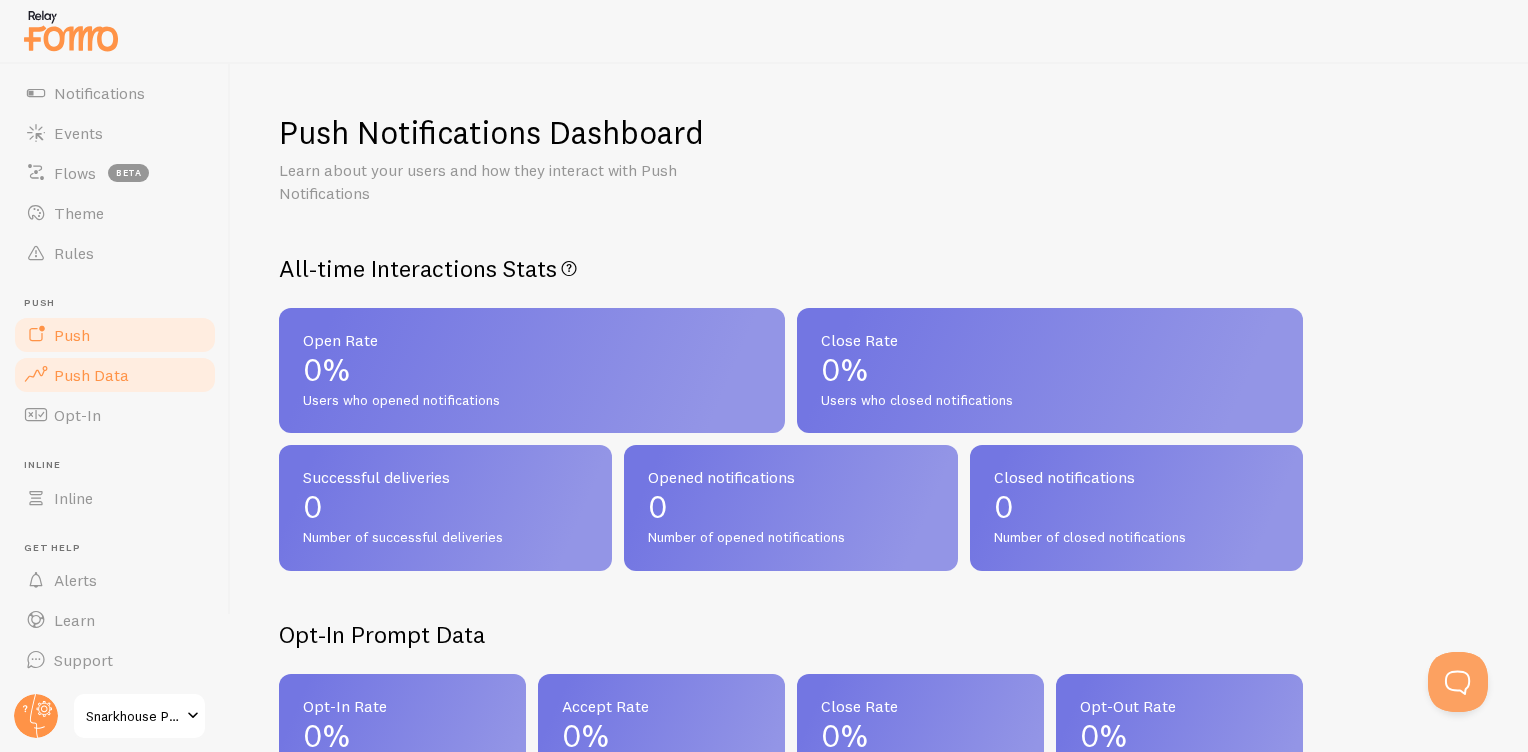 click on "Push" at bounding box center [115, 335] 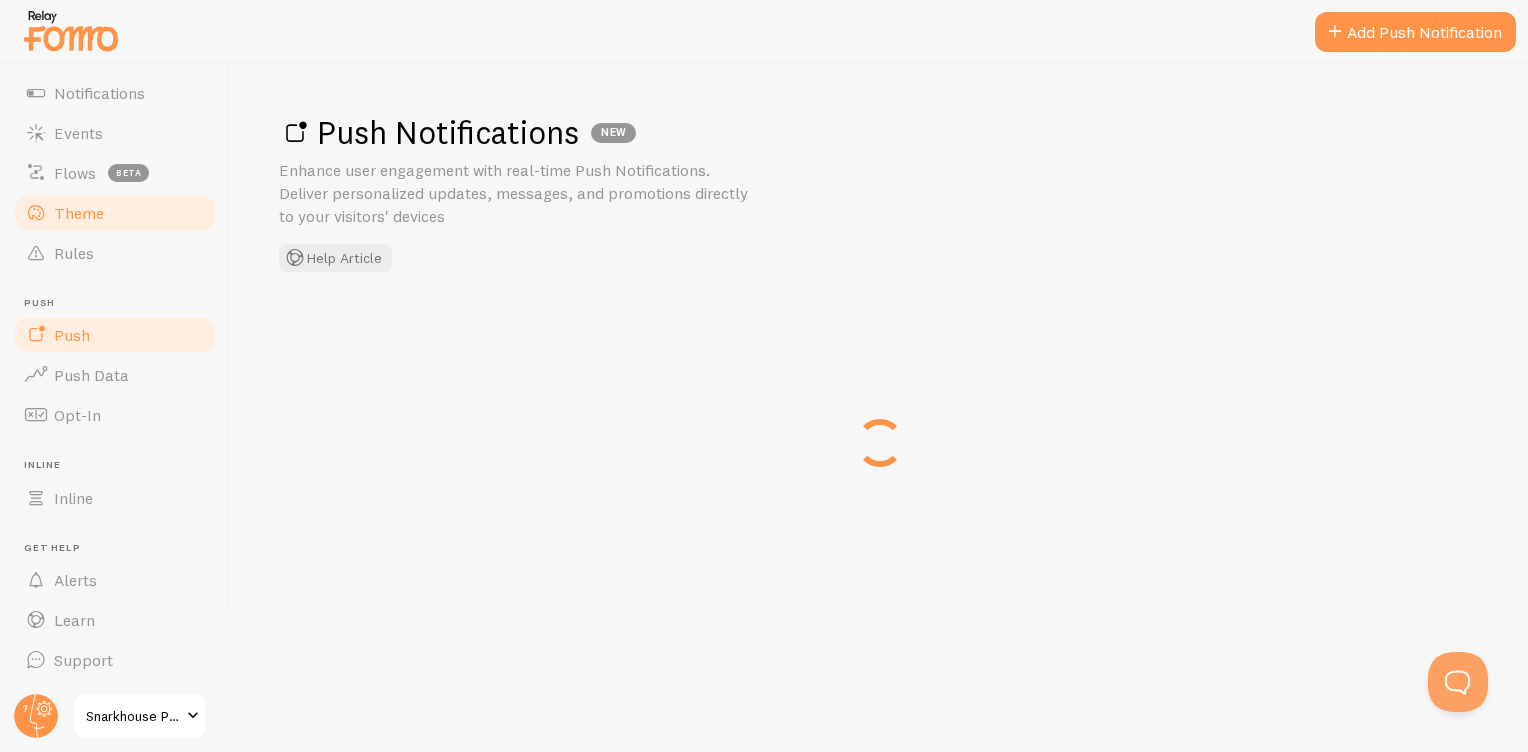 click on "Theme" at bounding box center [79, 213] 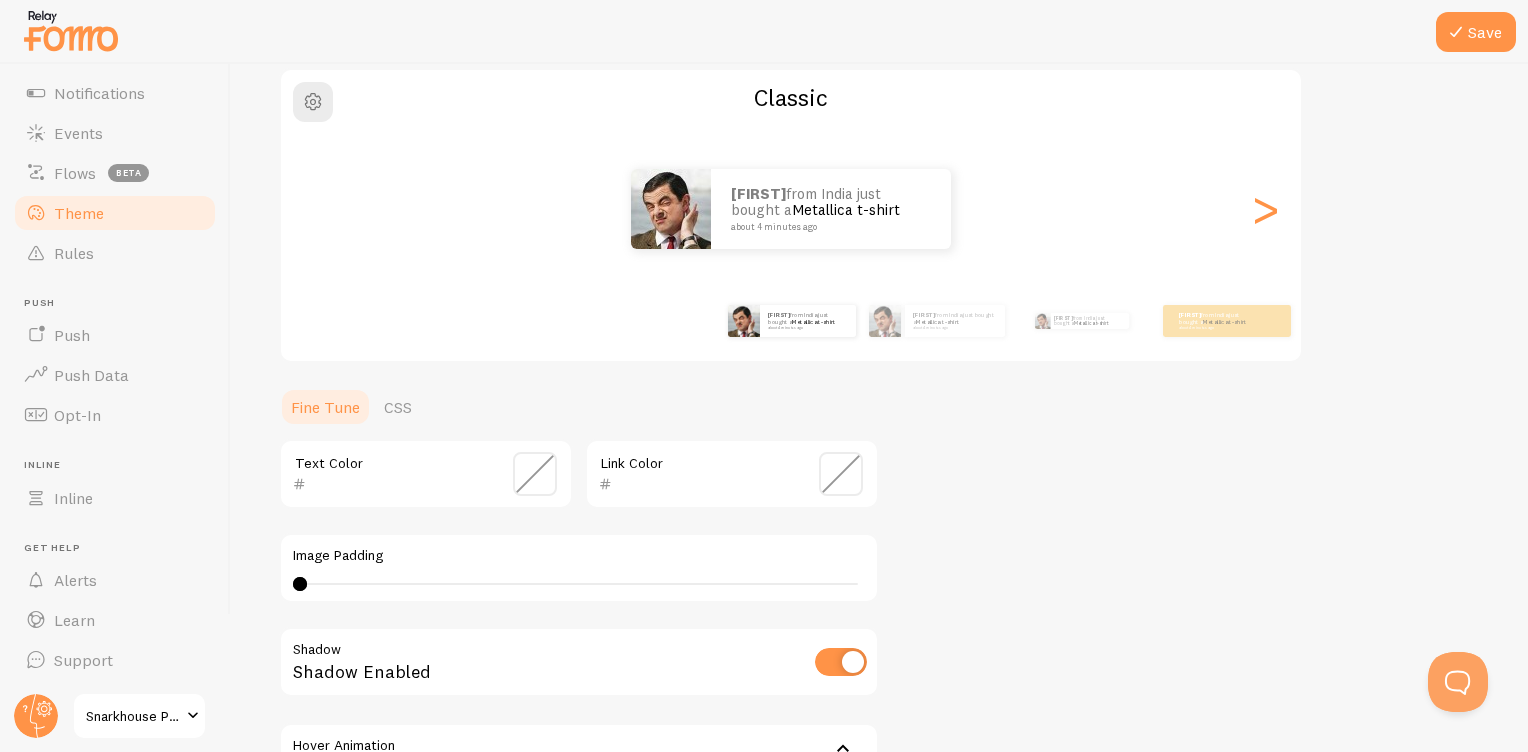 scroll, scrollTop: 120, scrollLeft: 0, axis: vertical 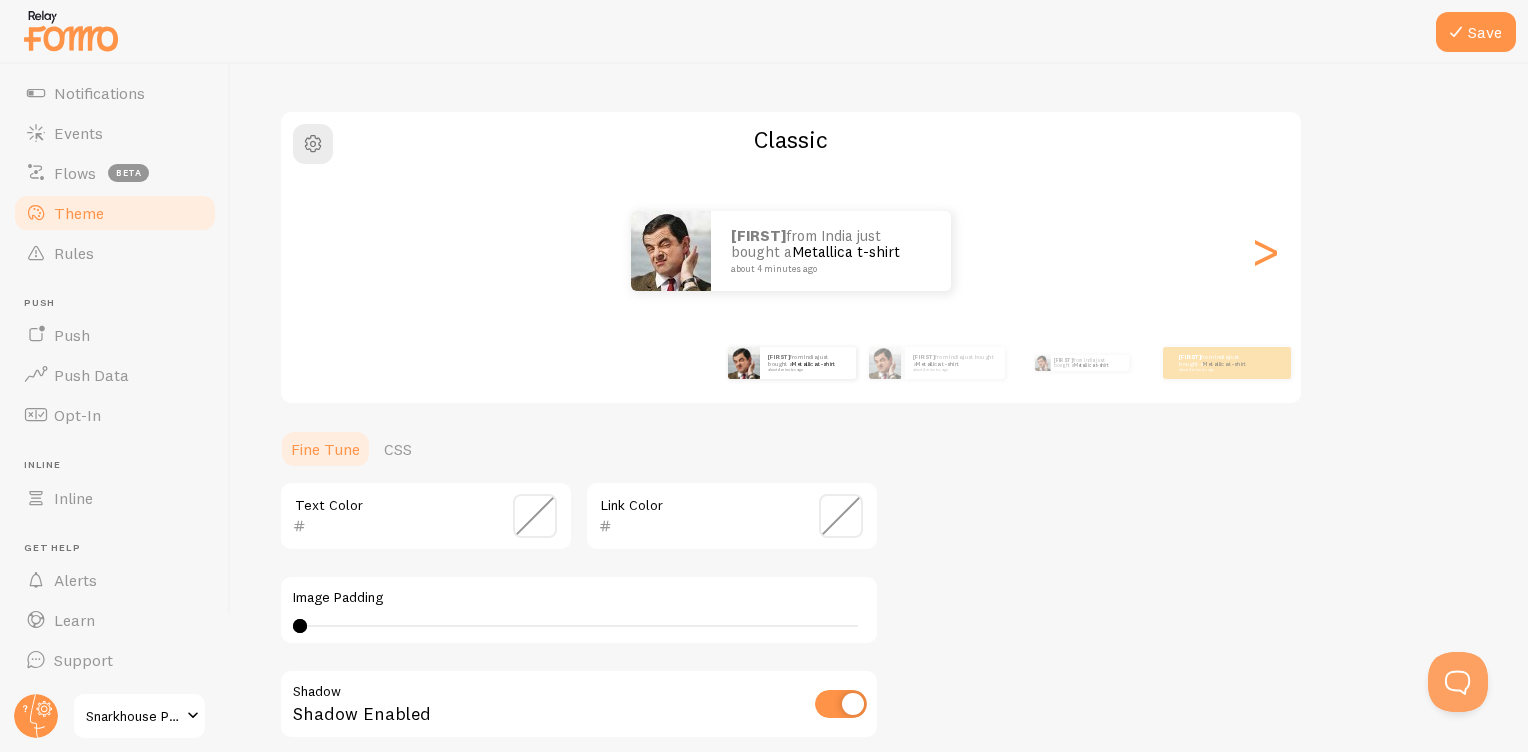 click on "[FIRST] from India just bought a Metallica t-shirt about [TIME_PERIOD] ago" at bounding box center [791, 251] 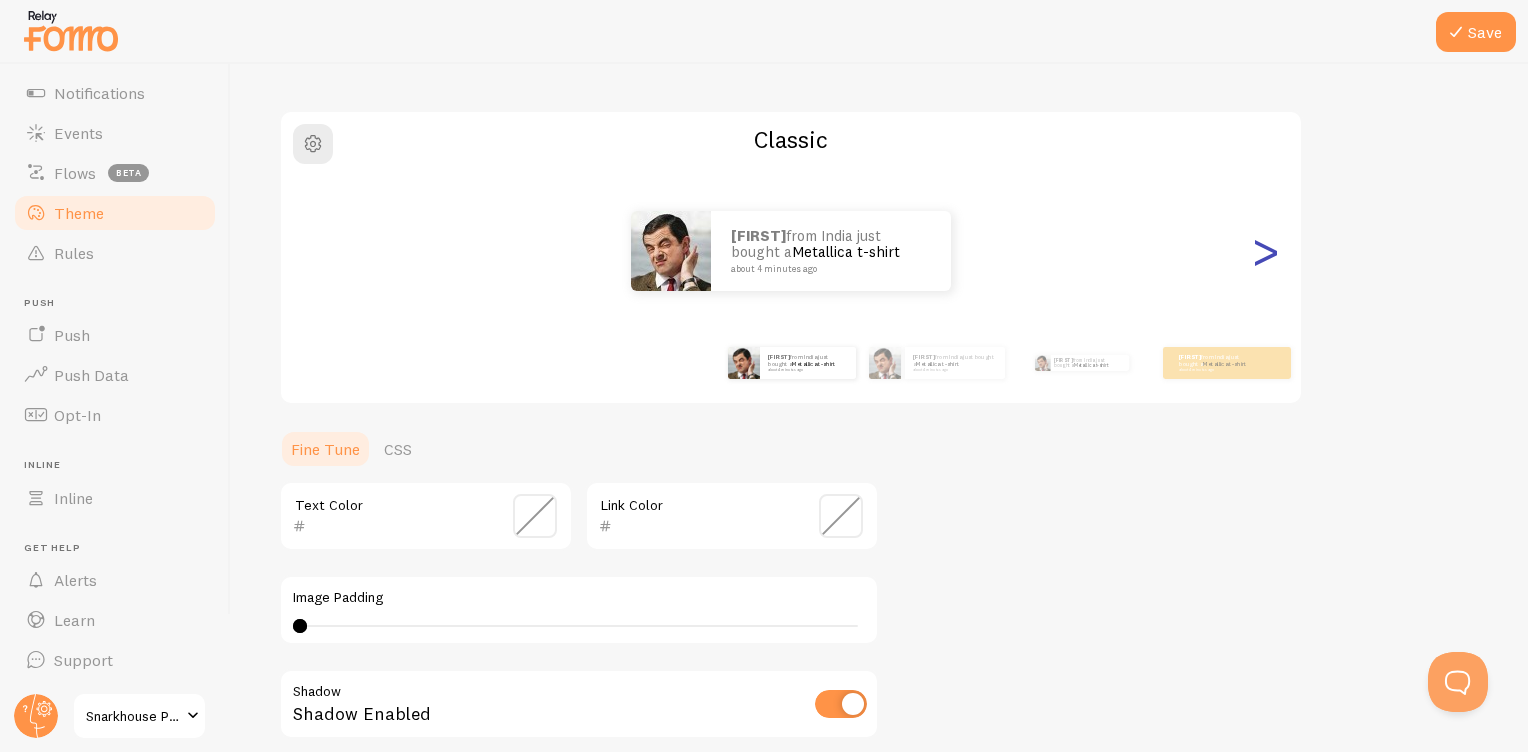 click on ">" at bounding box center (1265, 251) 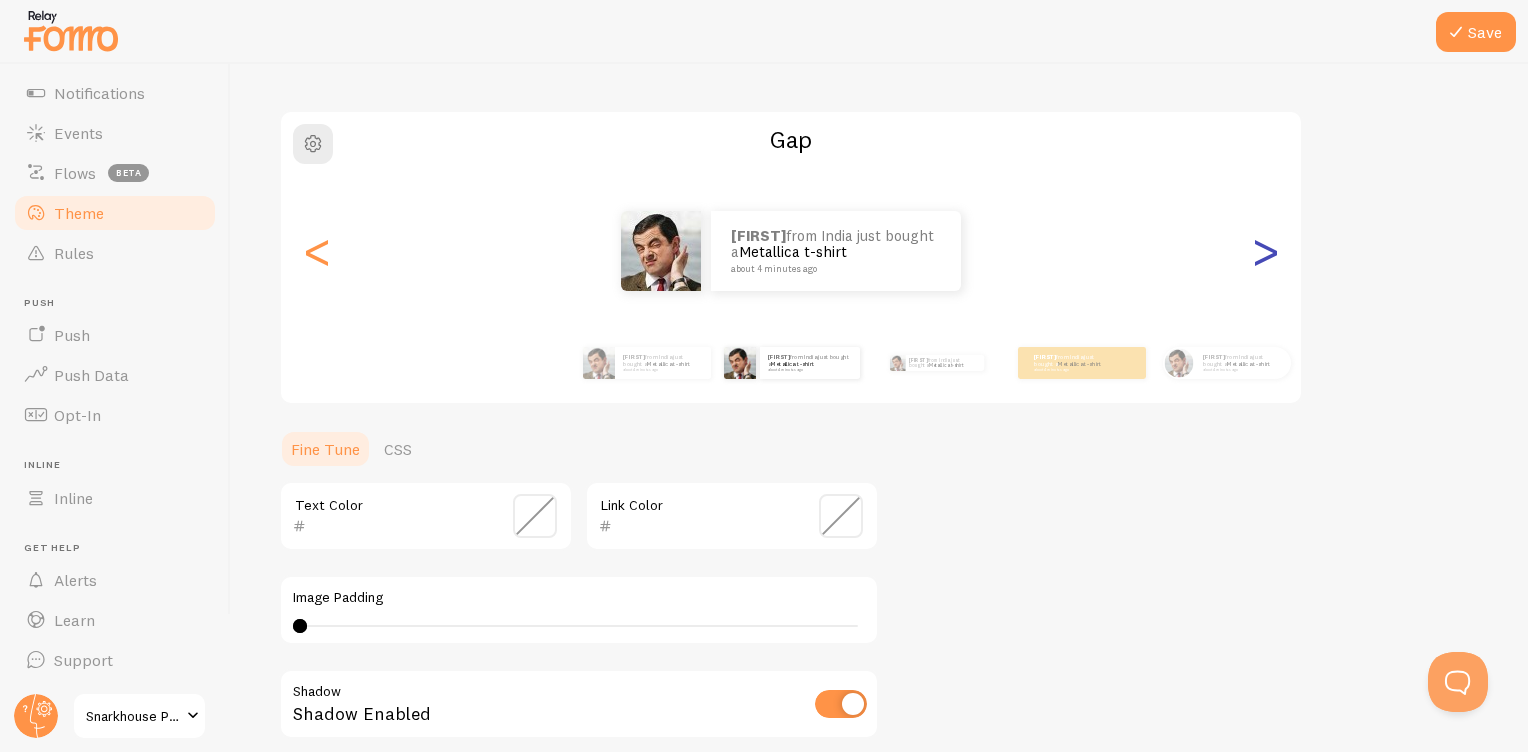 click on ">" at bounding box center (1265, 251) 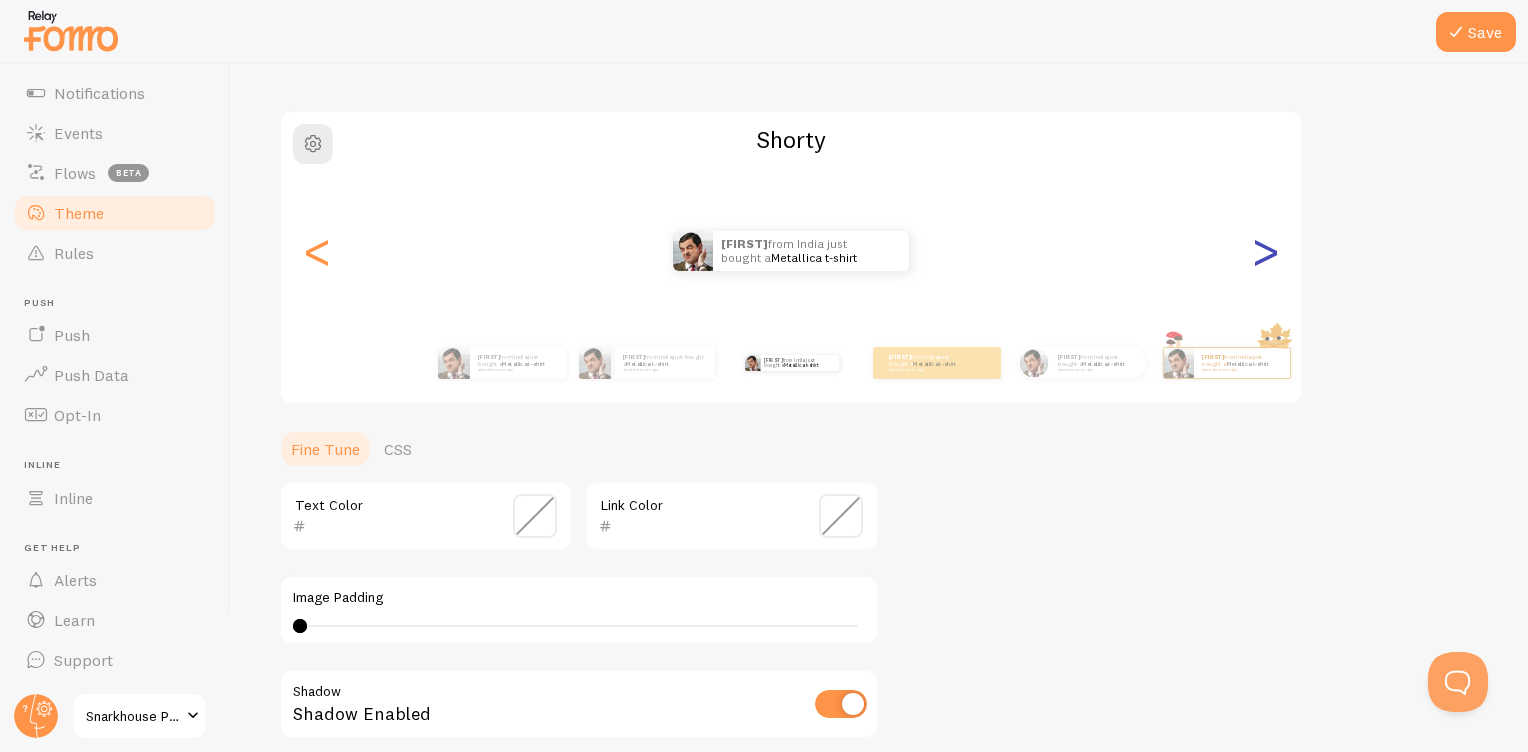 click on ">" at bounding box center (1265, 251) 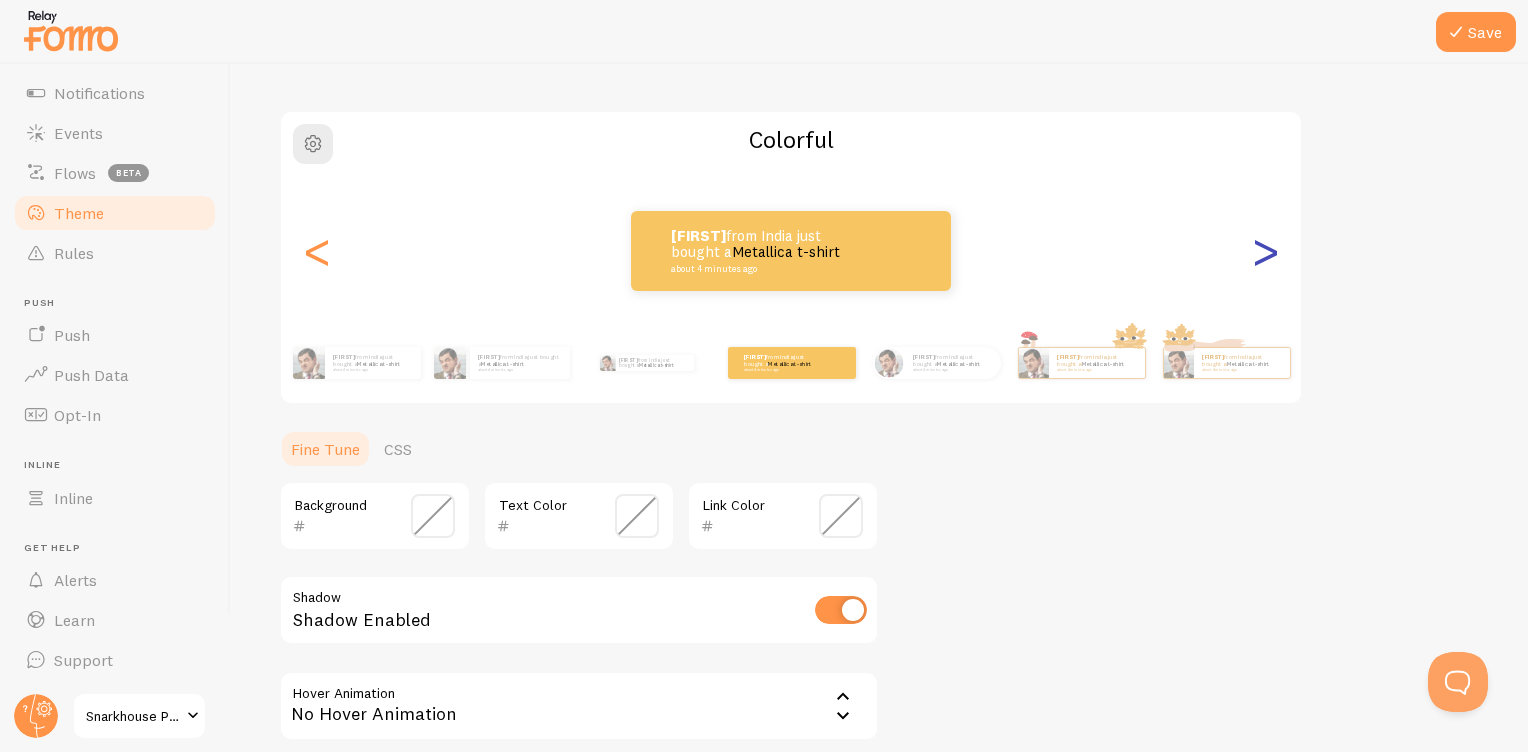 click on ">" at bounding box center [1265, 251] 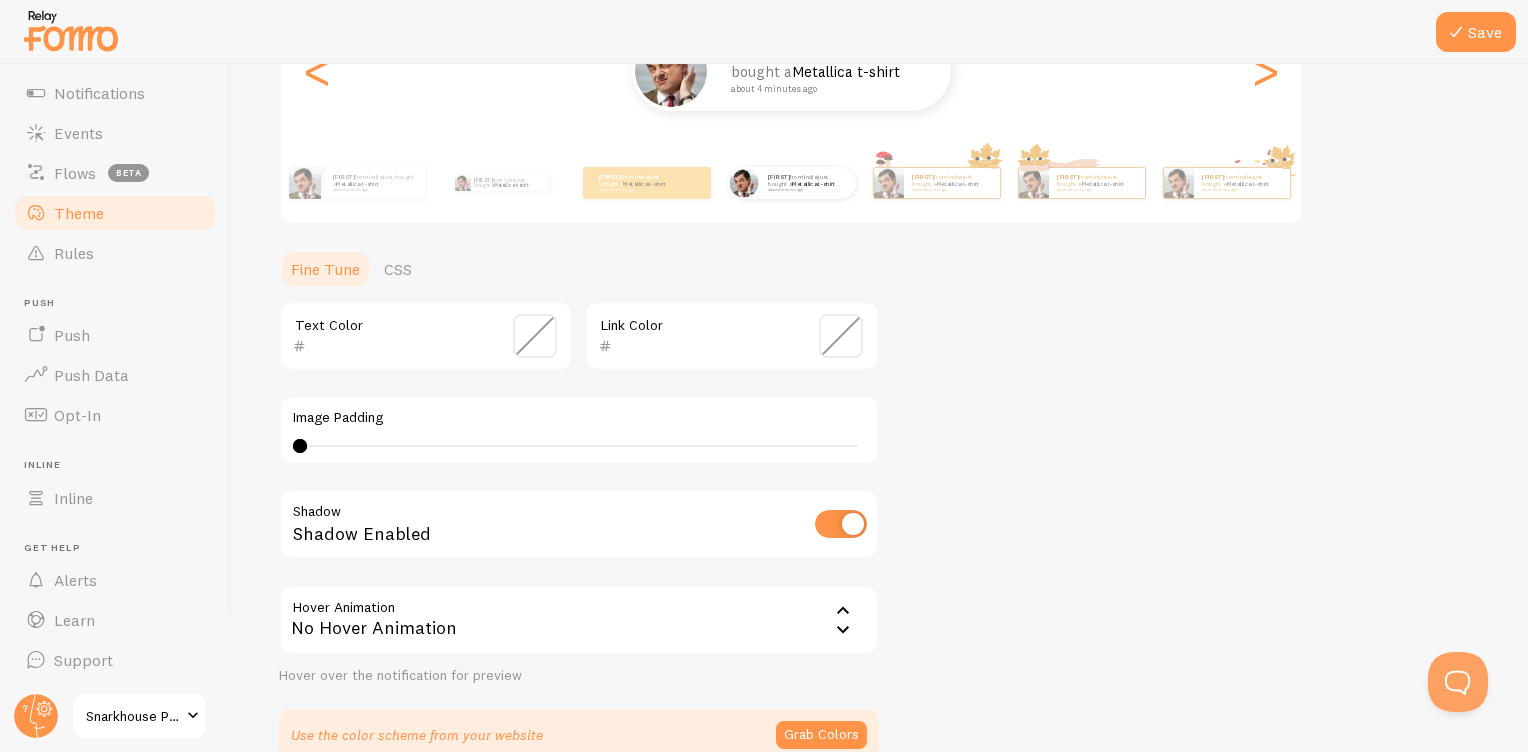 scroll, scrollTop: 405, scrollLeft: 0, axis: vertical 